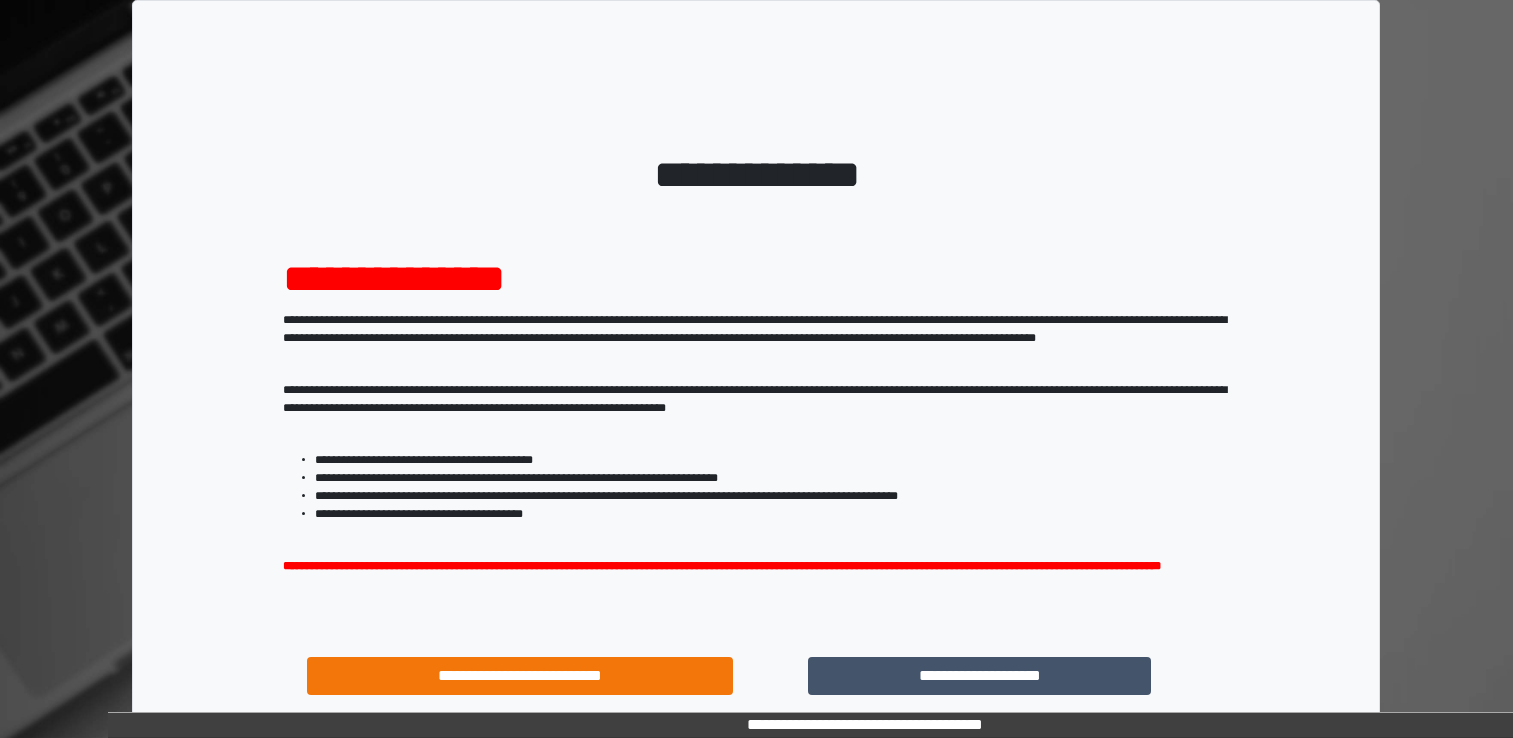 scroll, scrollTop: 0, scrollLeft: 0, axis: both 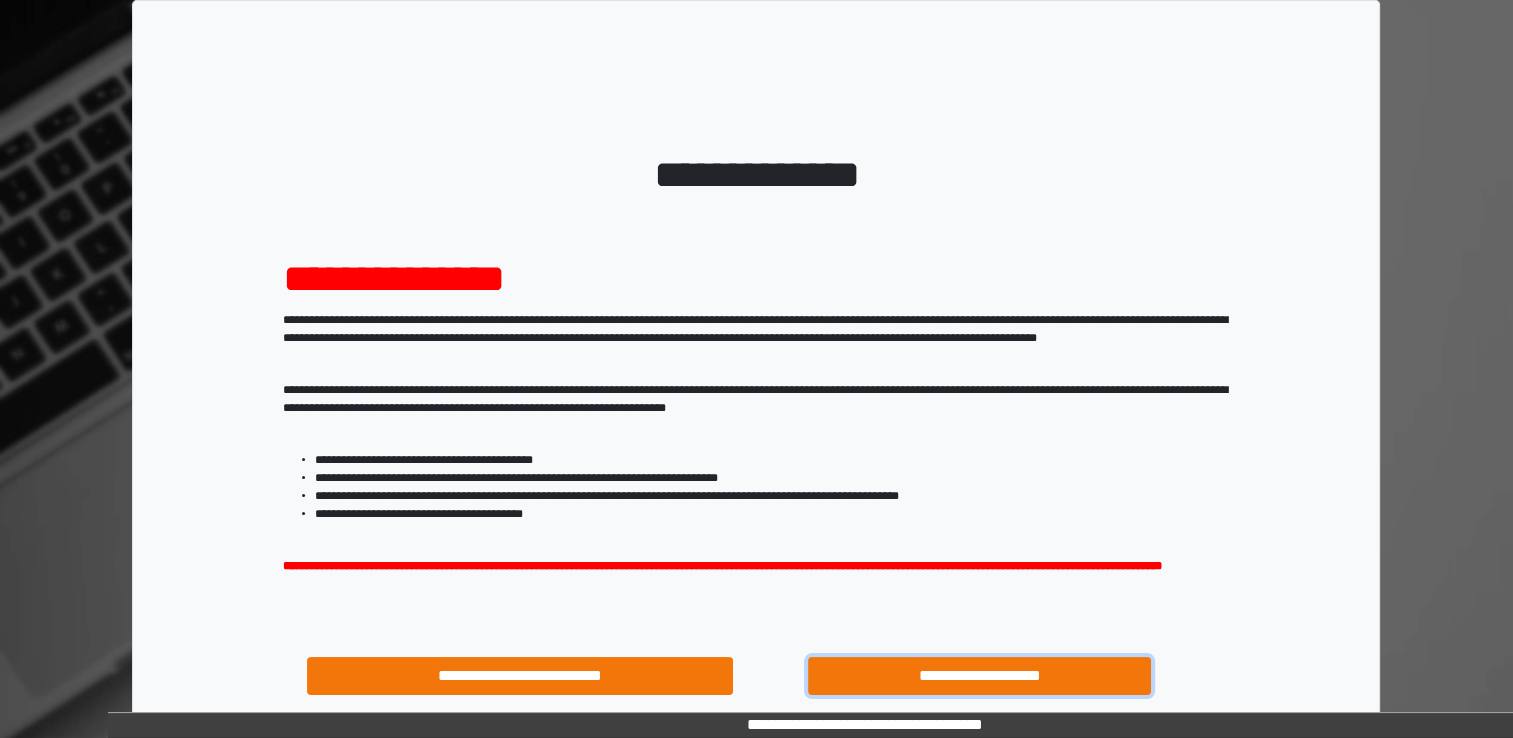 click on "**********" at bounding box center [980, 676] 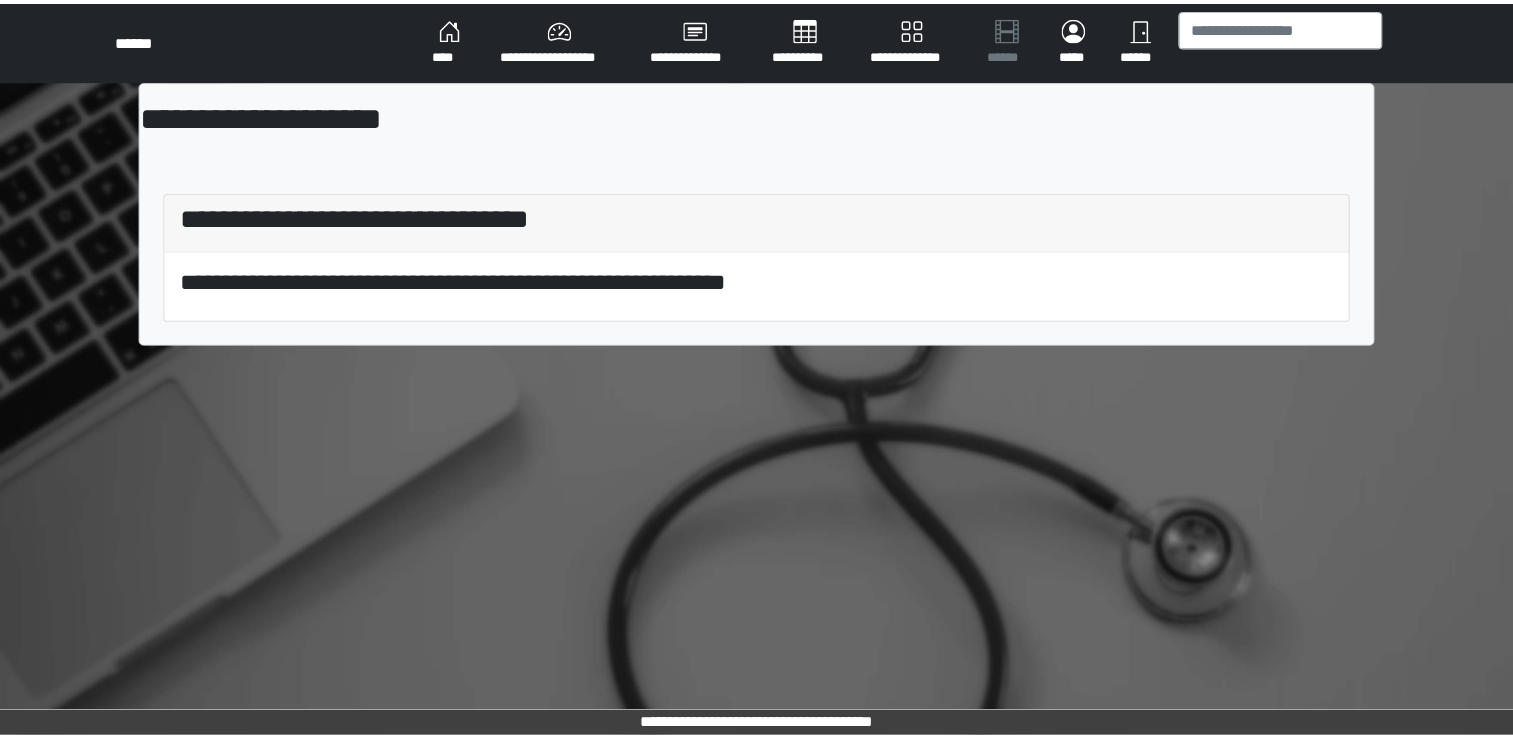 scroll, scrollTop: 0, scrollLeft: 0, axis: both 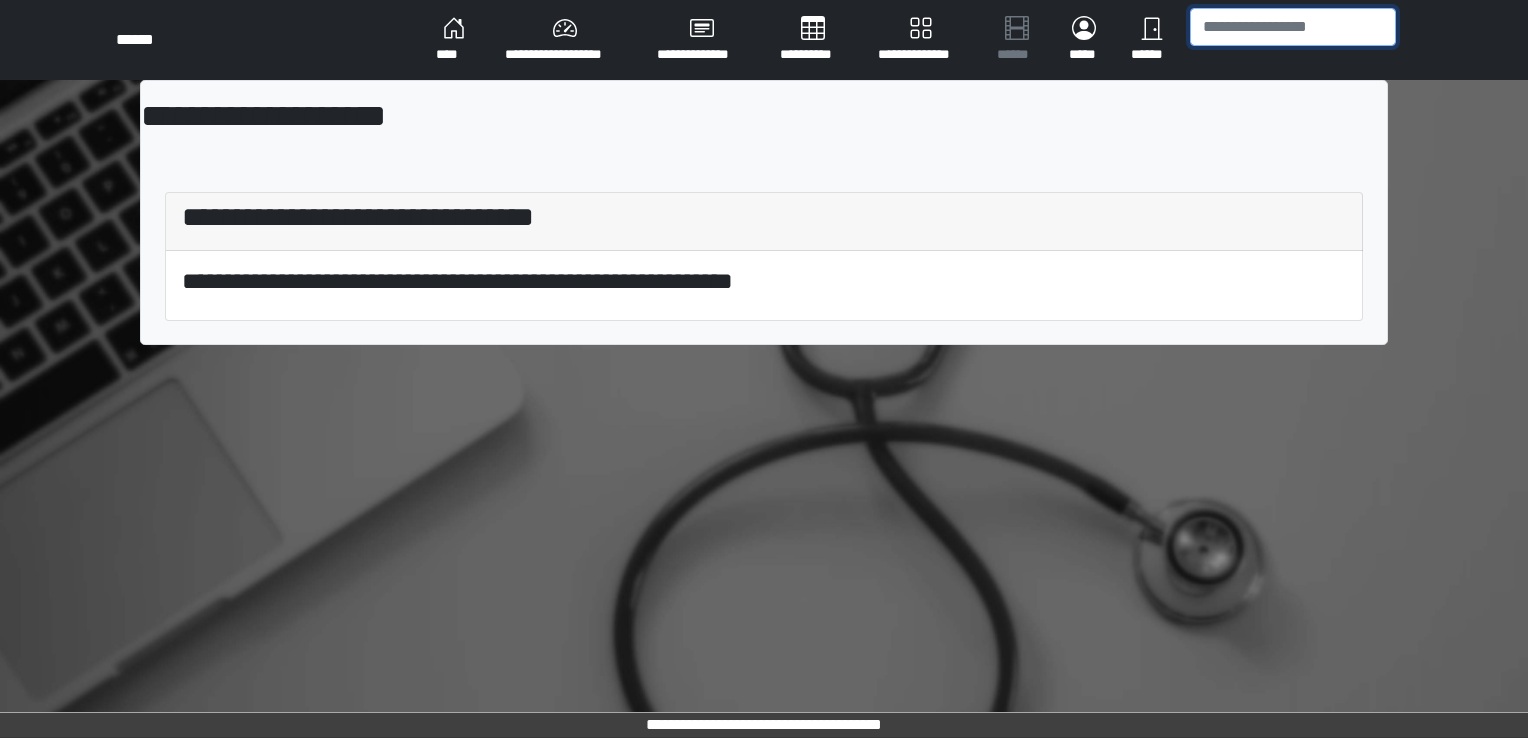 click at bounding box center (1293, 27) 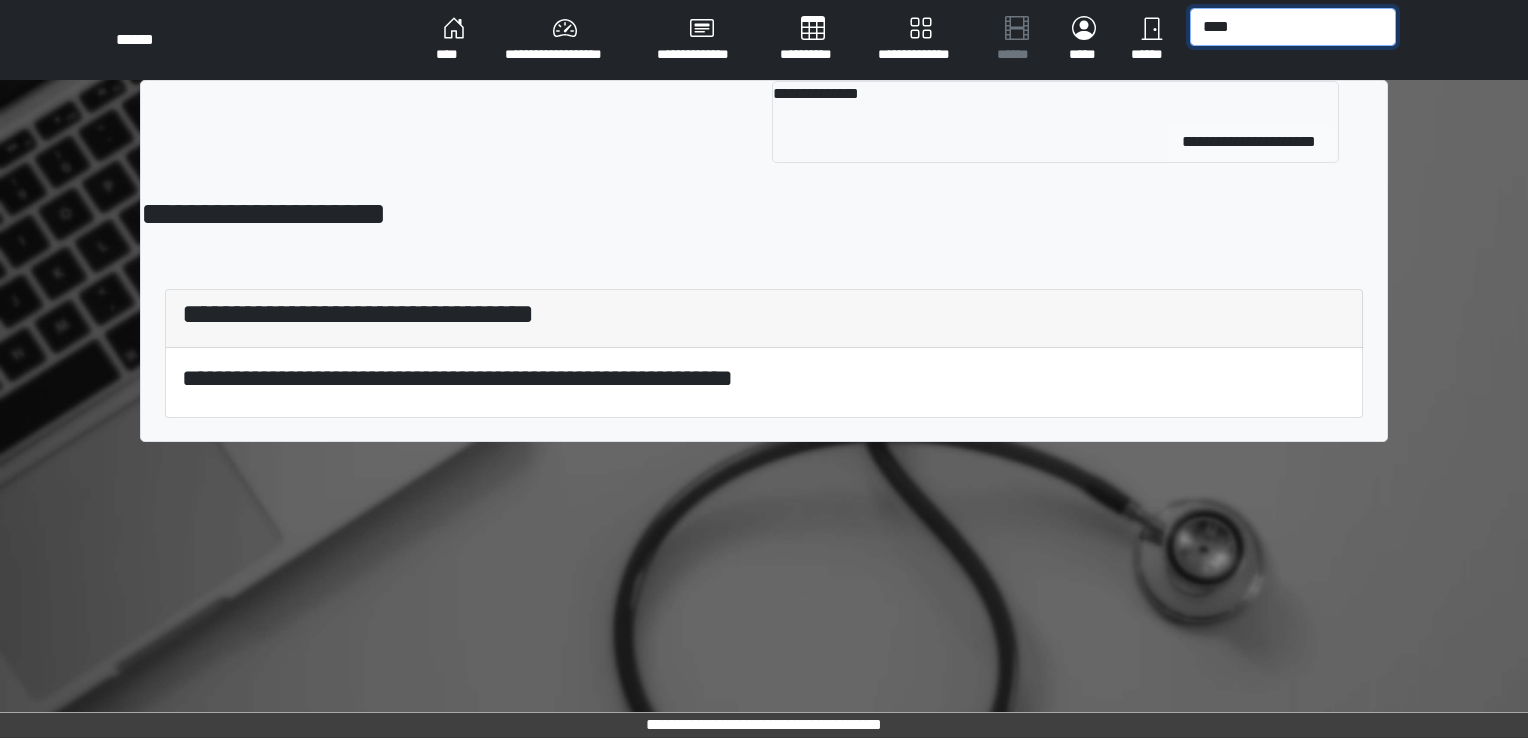 type on "****" 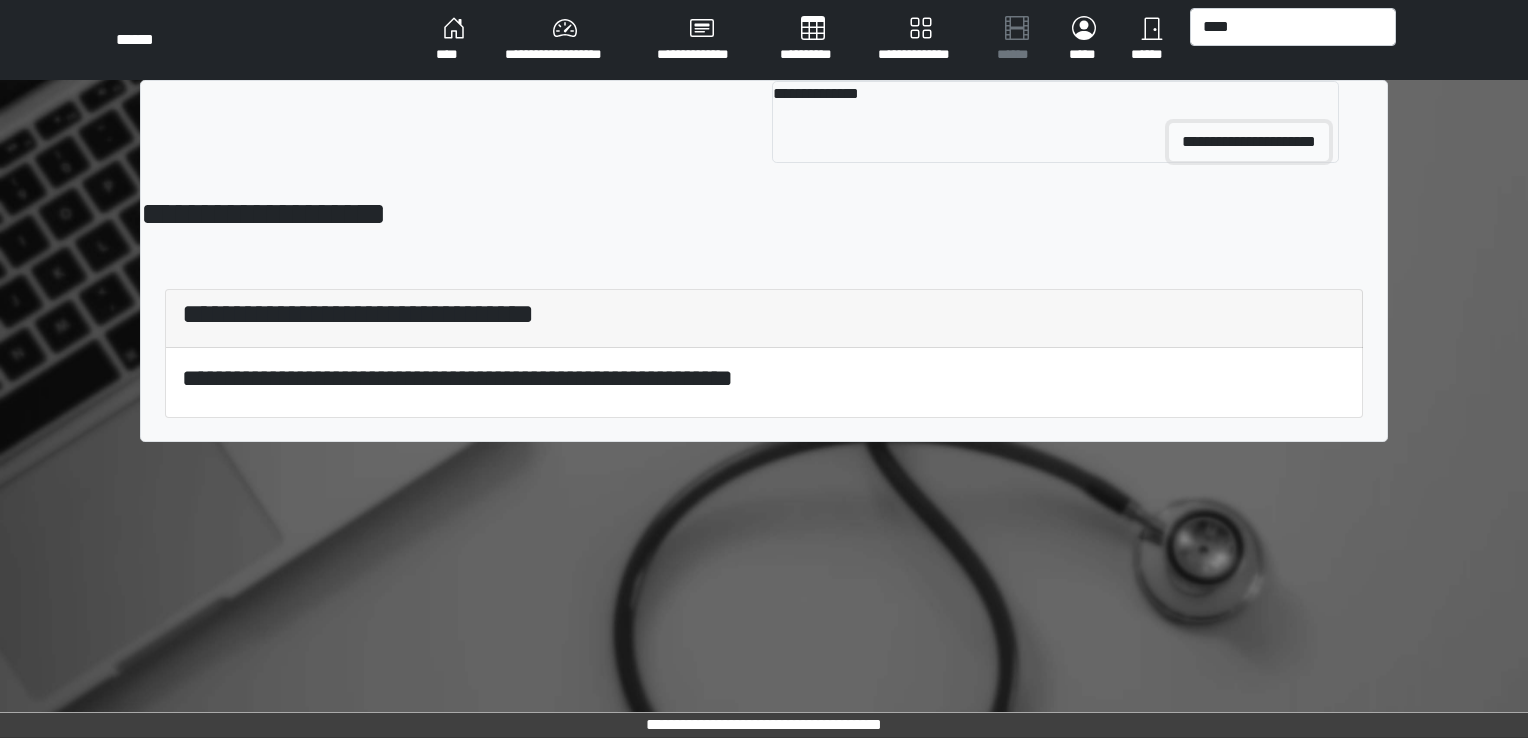 click on "**********" at bounding box center [1249, 142] 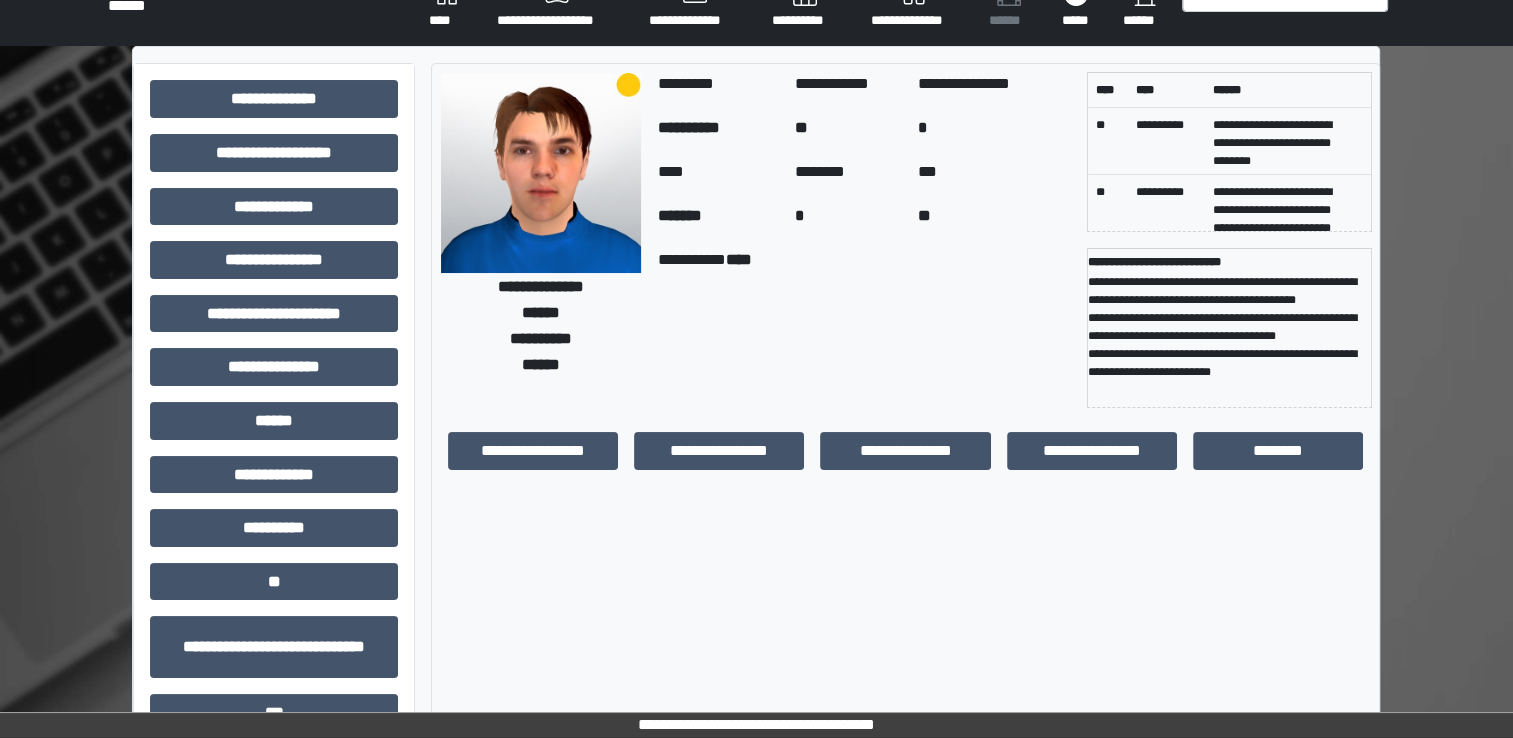 scroll, scrollTop: 0, scrollLeft: 0, axis: both 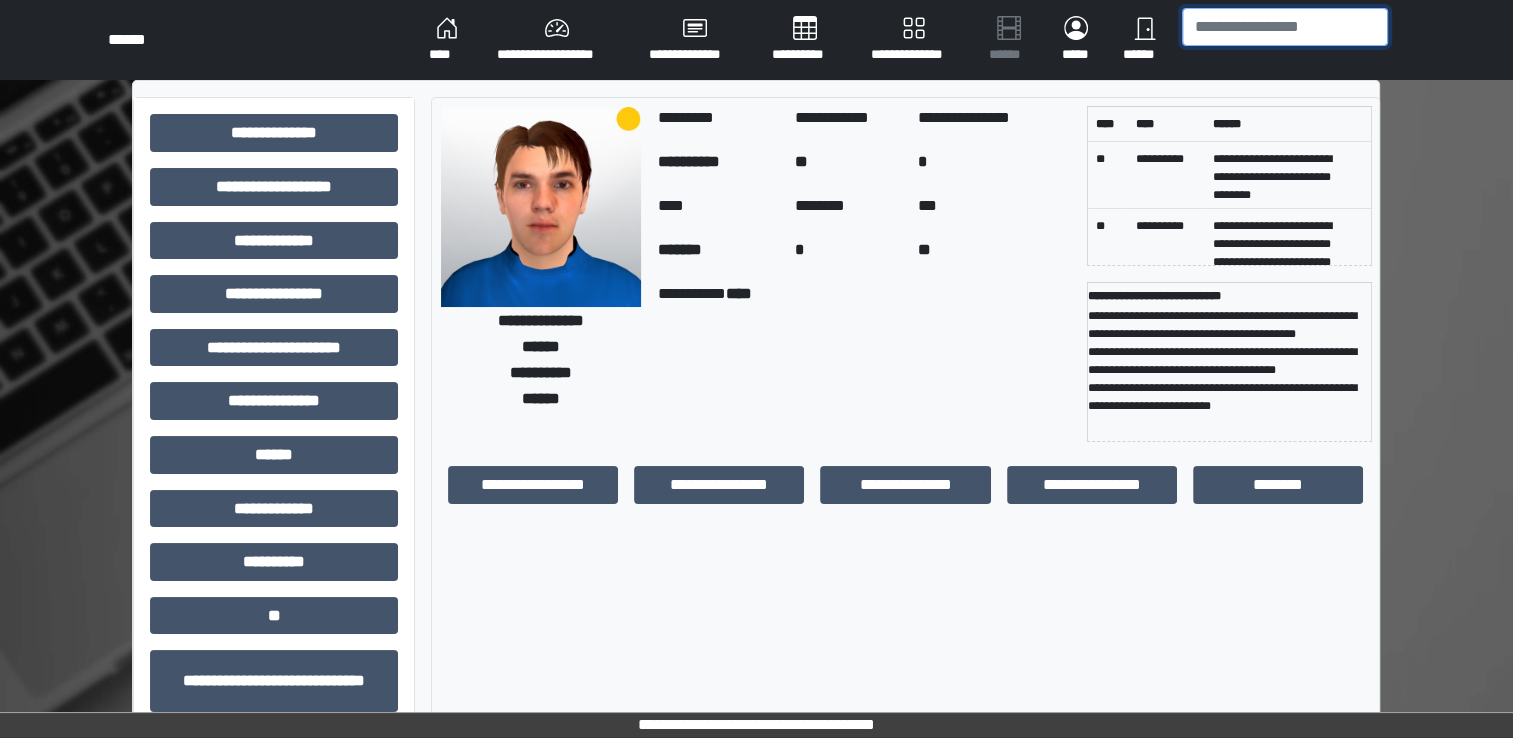 click at bounding box center [1285, 27] 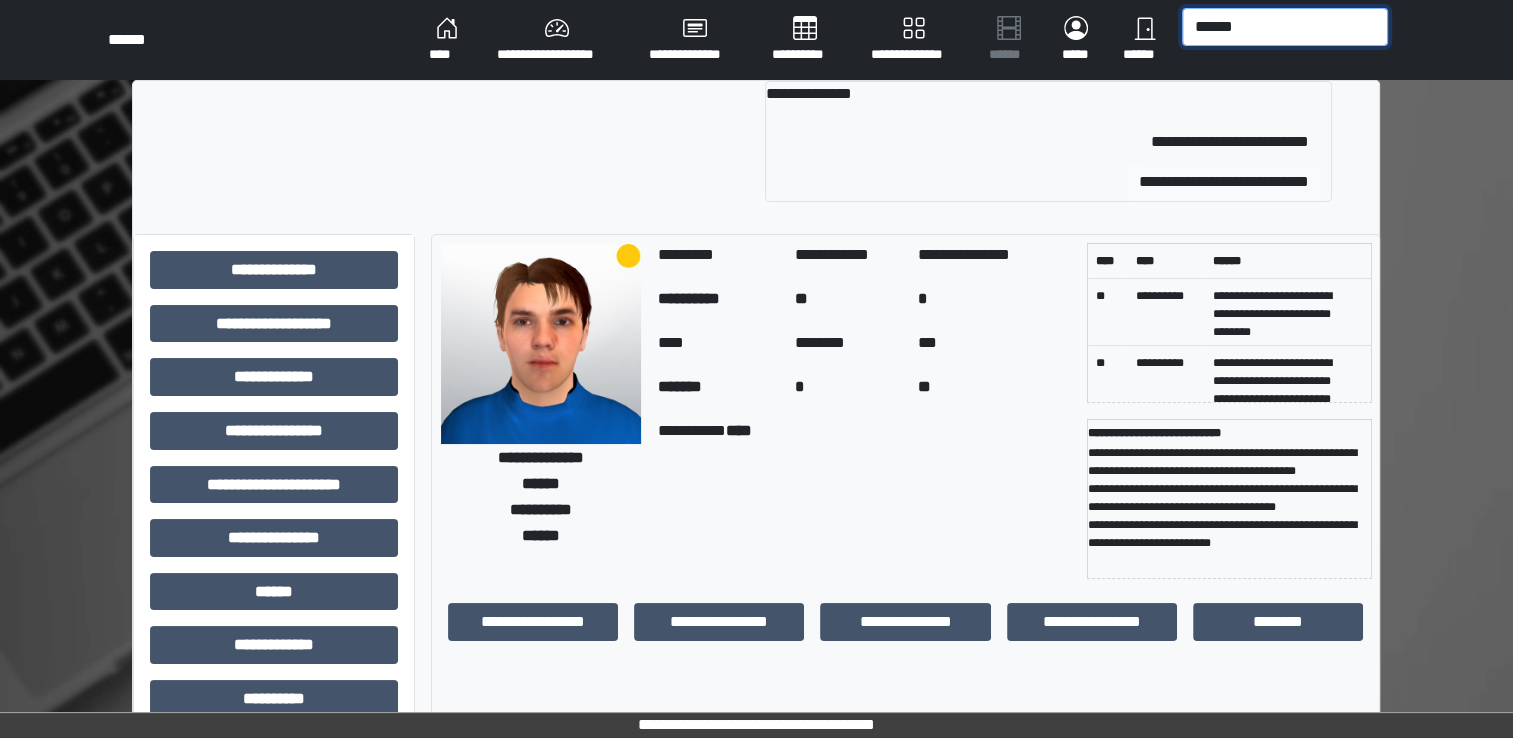 type on "******" 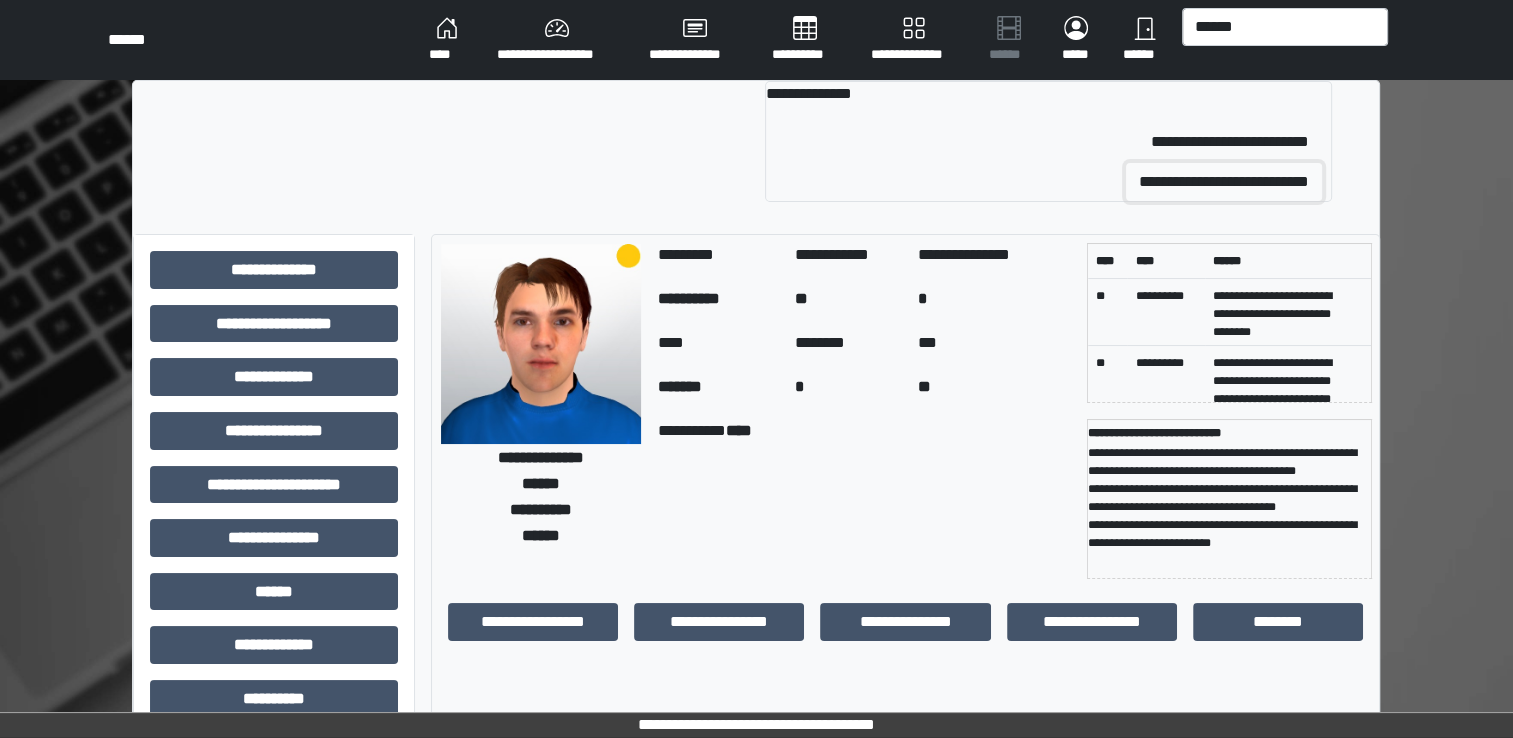 click on "**********" at bounding box center [1224, 182] 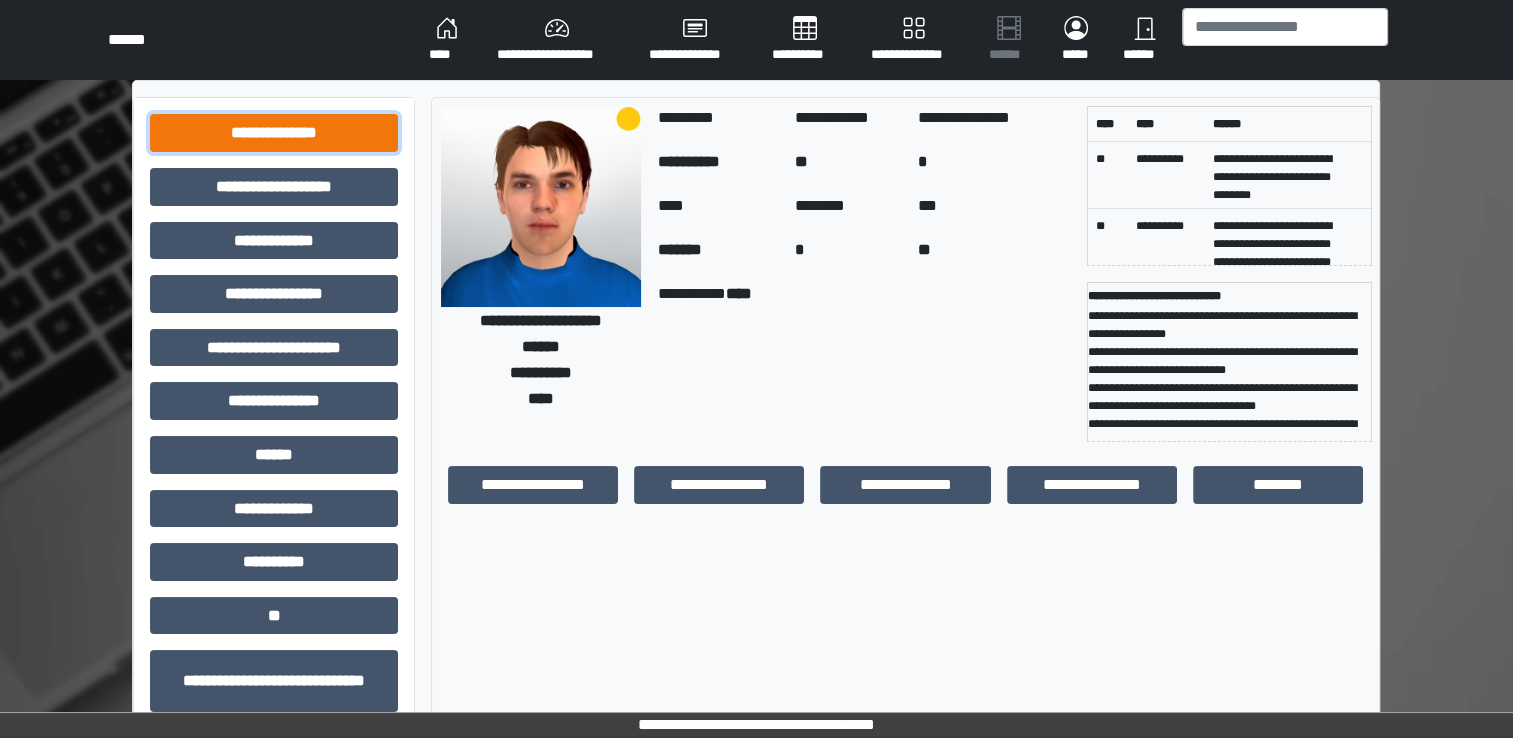 click on "**********" at bounding box center (274, 133) 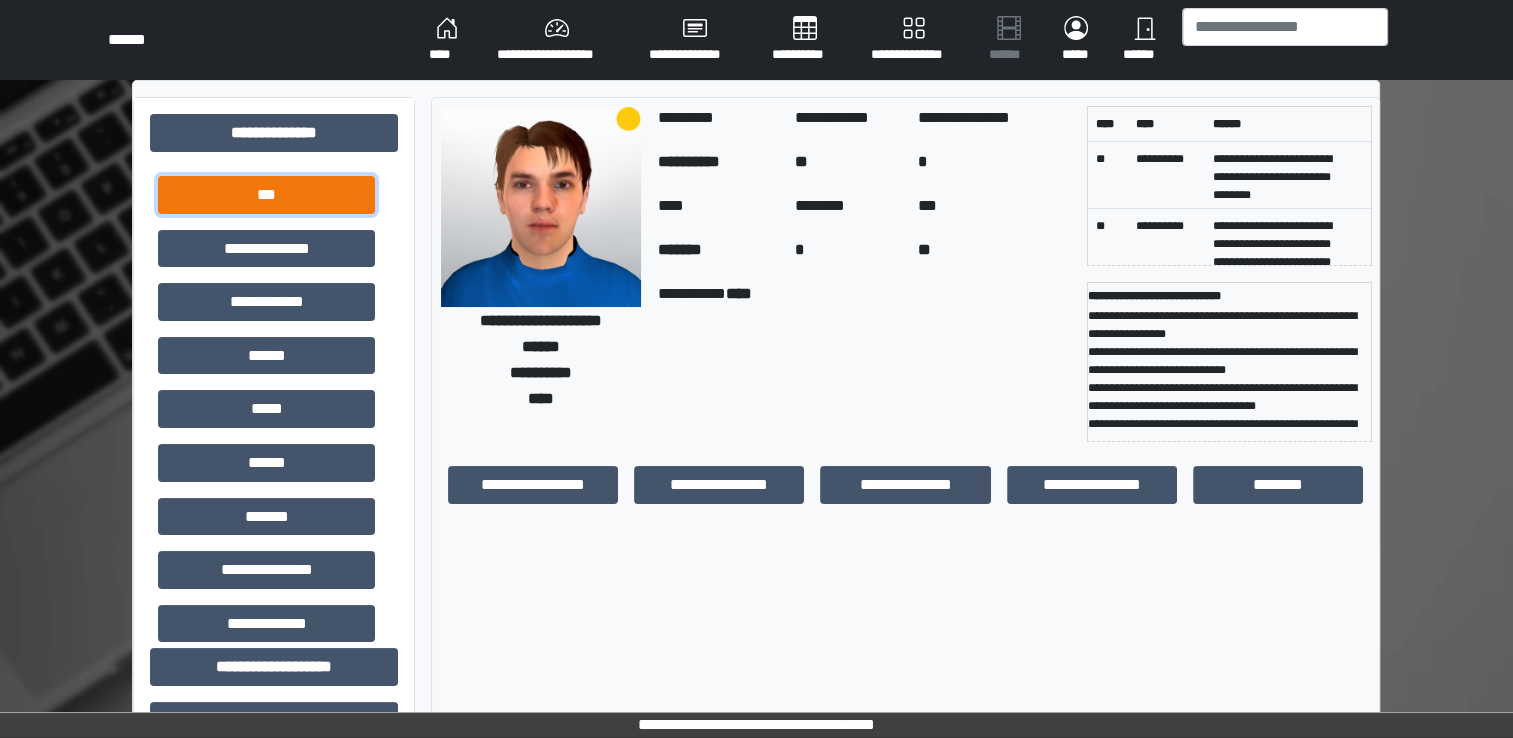 click on "***" at bounding box center [266, 195] 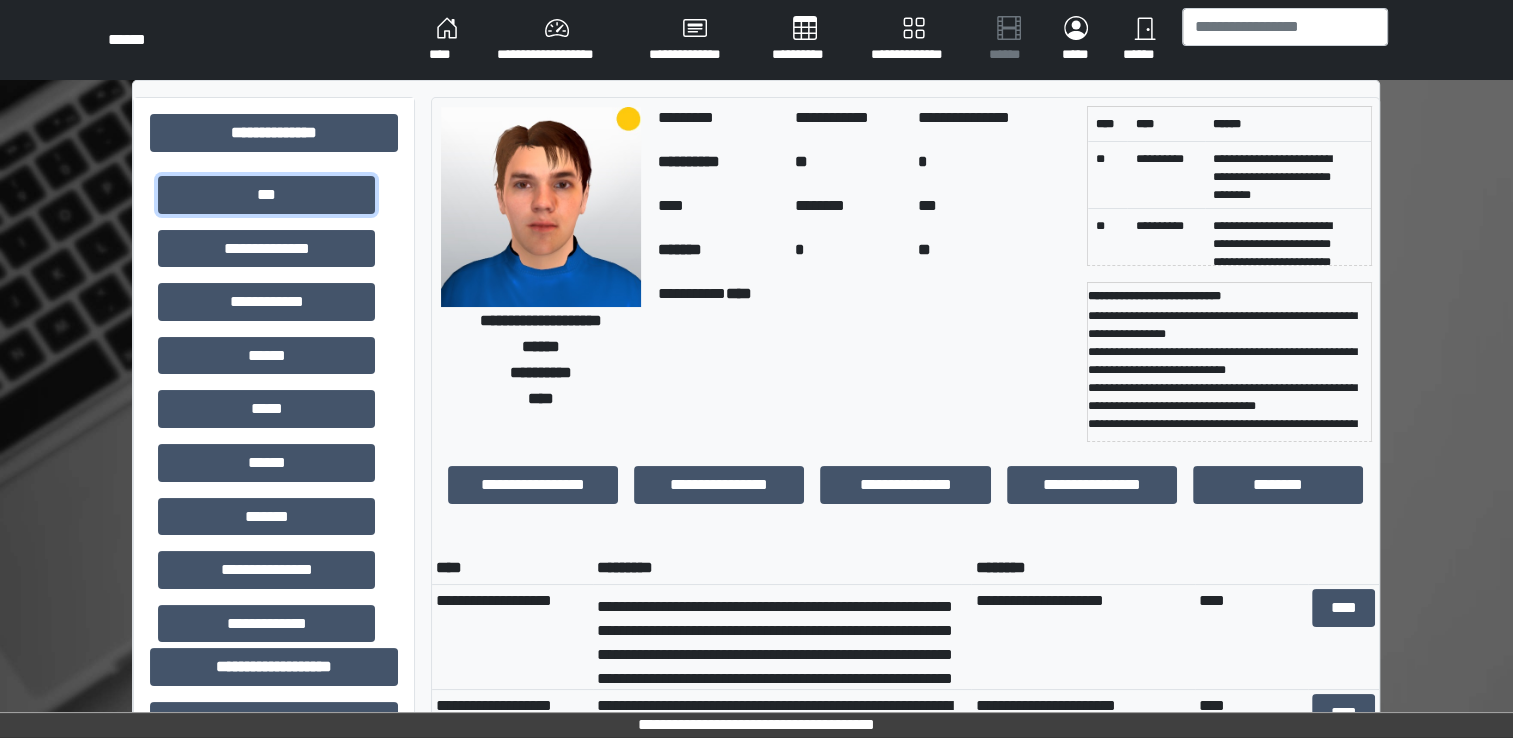 scroll, scrollTop: 100, scrollLeft: 0, axis: vertical 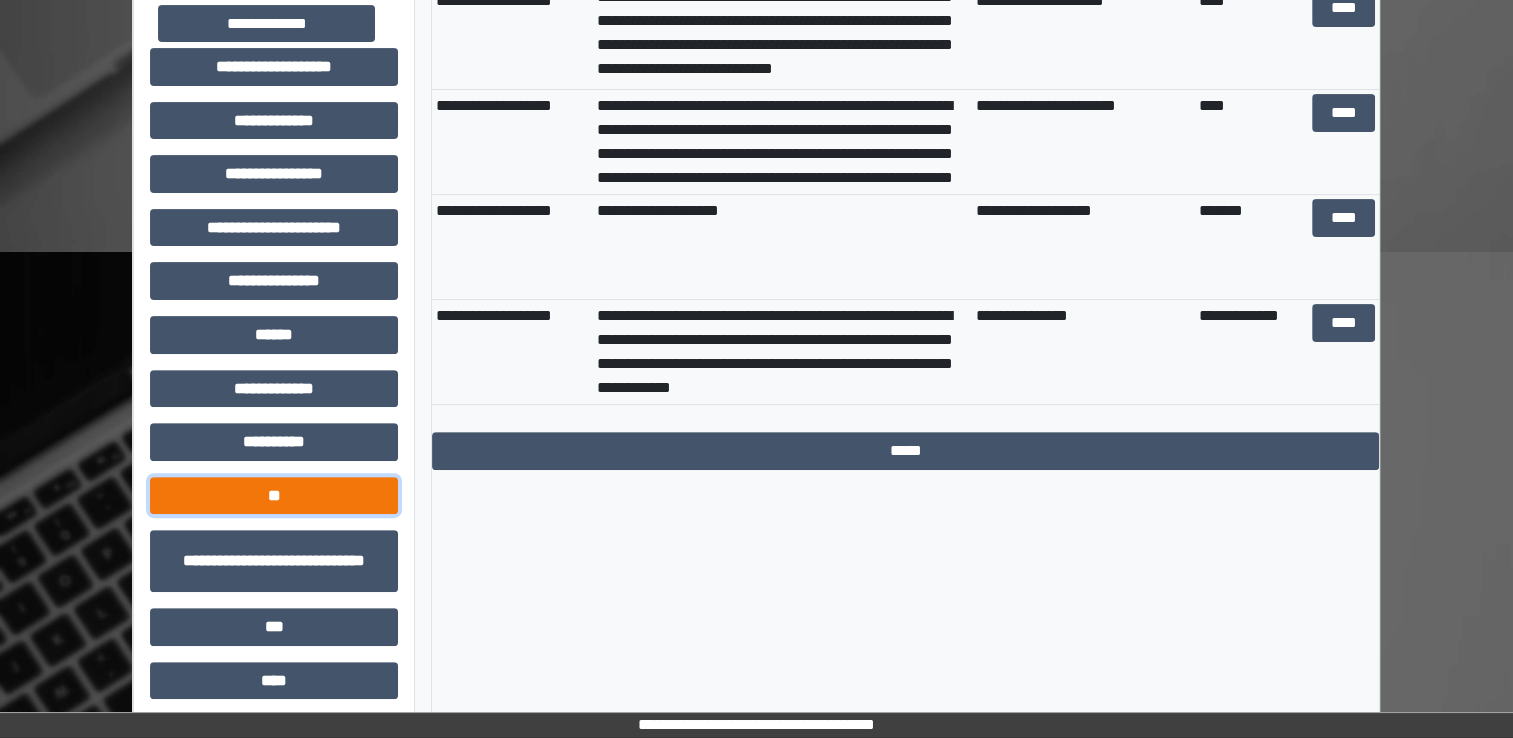 click on "**" at bounding box center (274, 496) 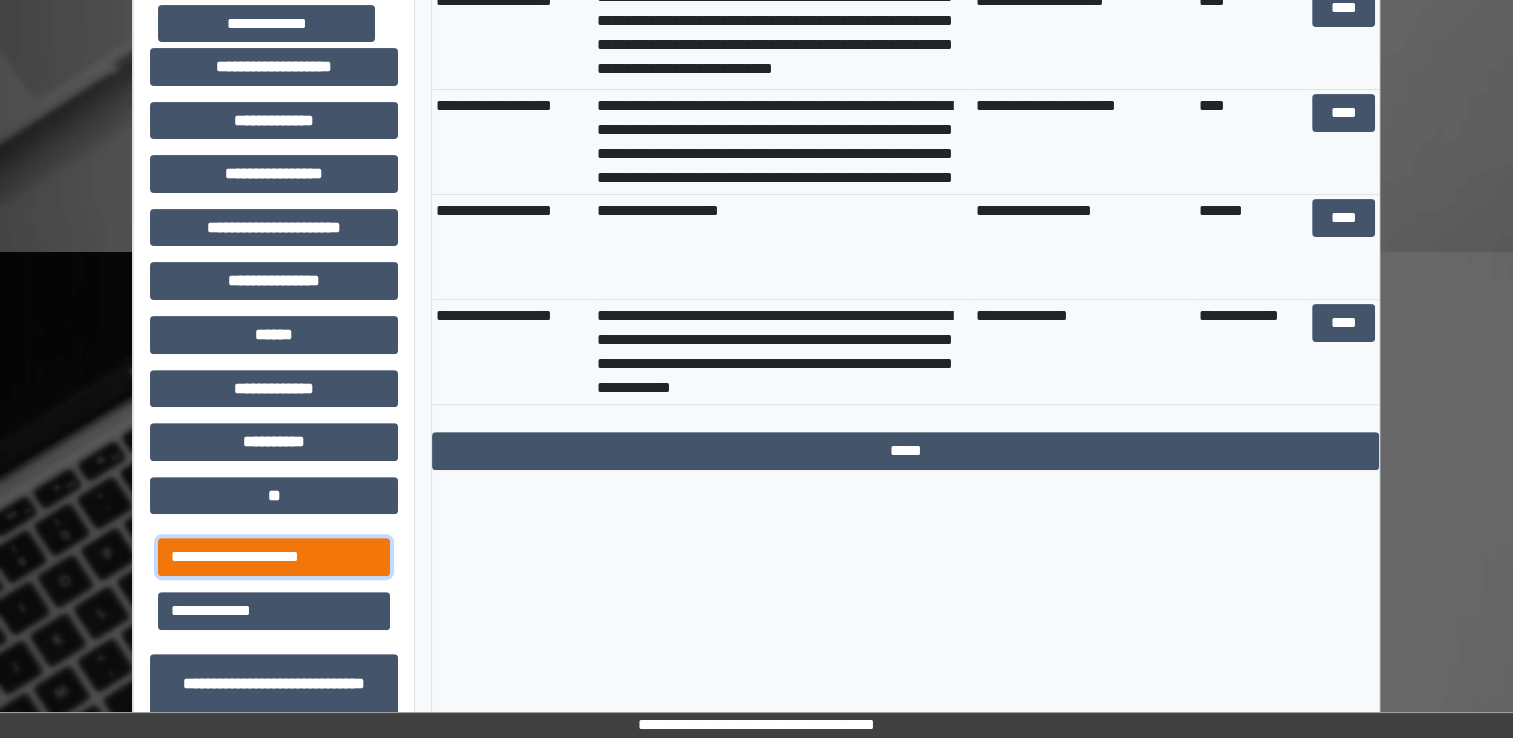 click on "**********" at bounding box center [274, 557] 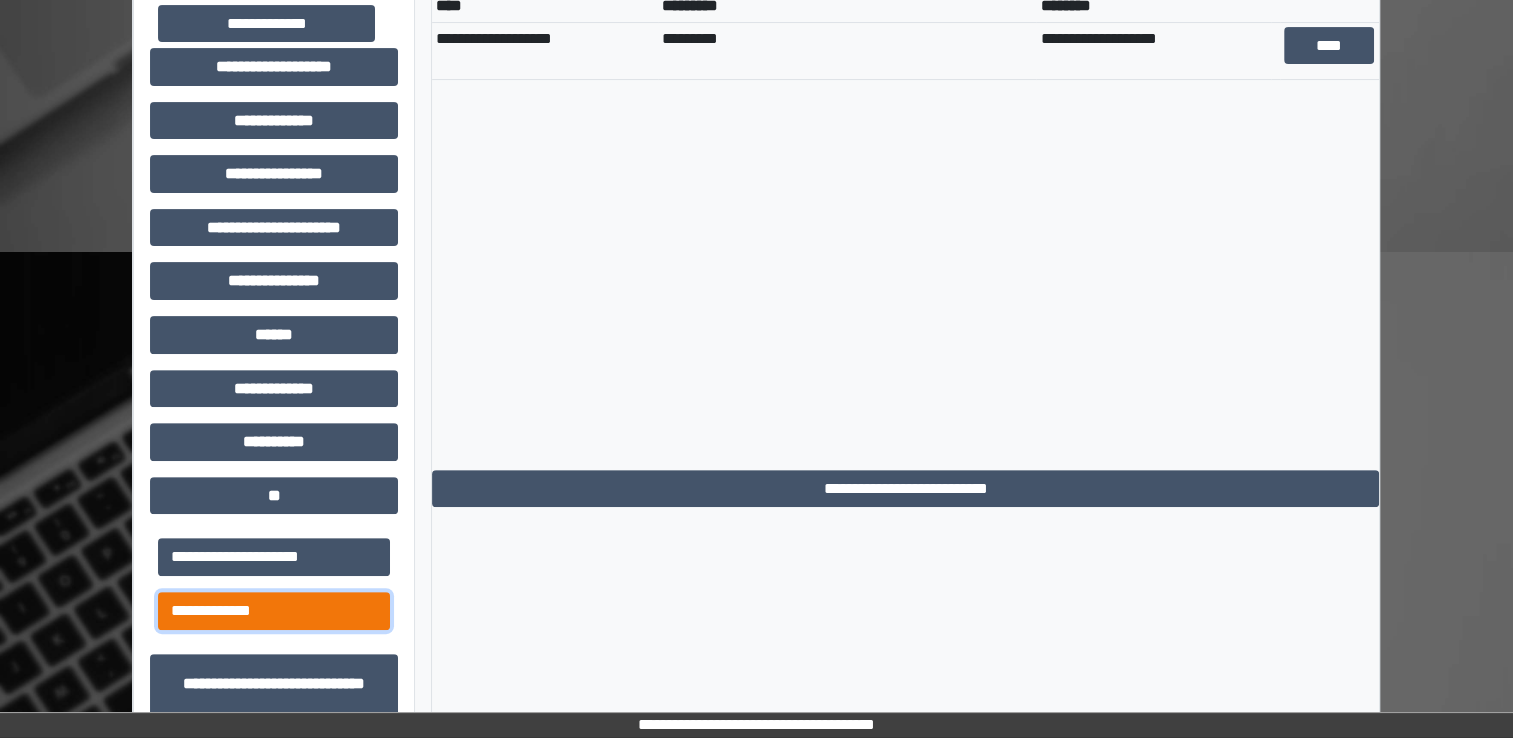 click on "**********" at bounding box center [274, 611] 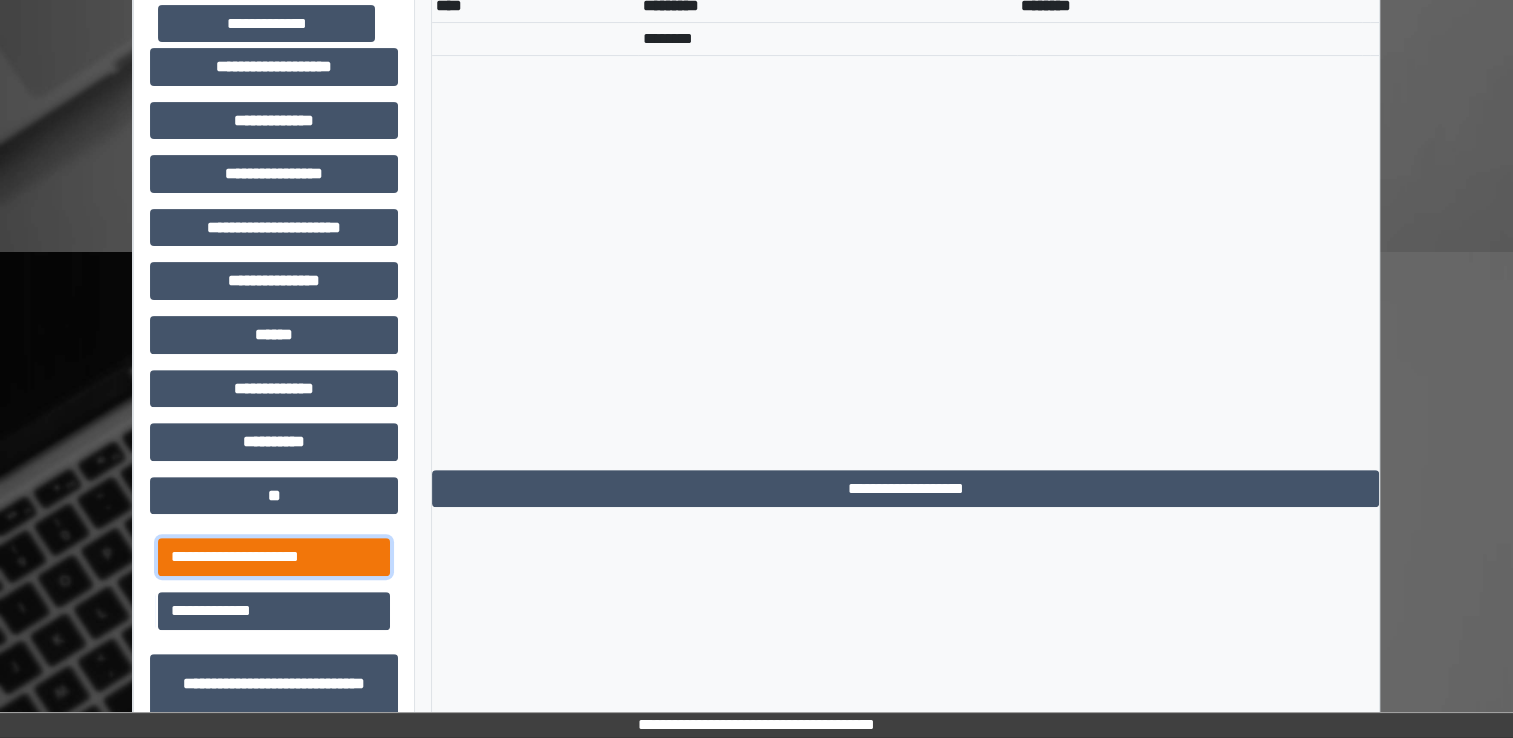 click on "**********" at bounding box center [274, 557] 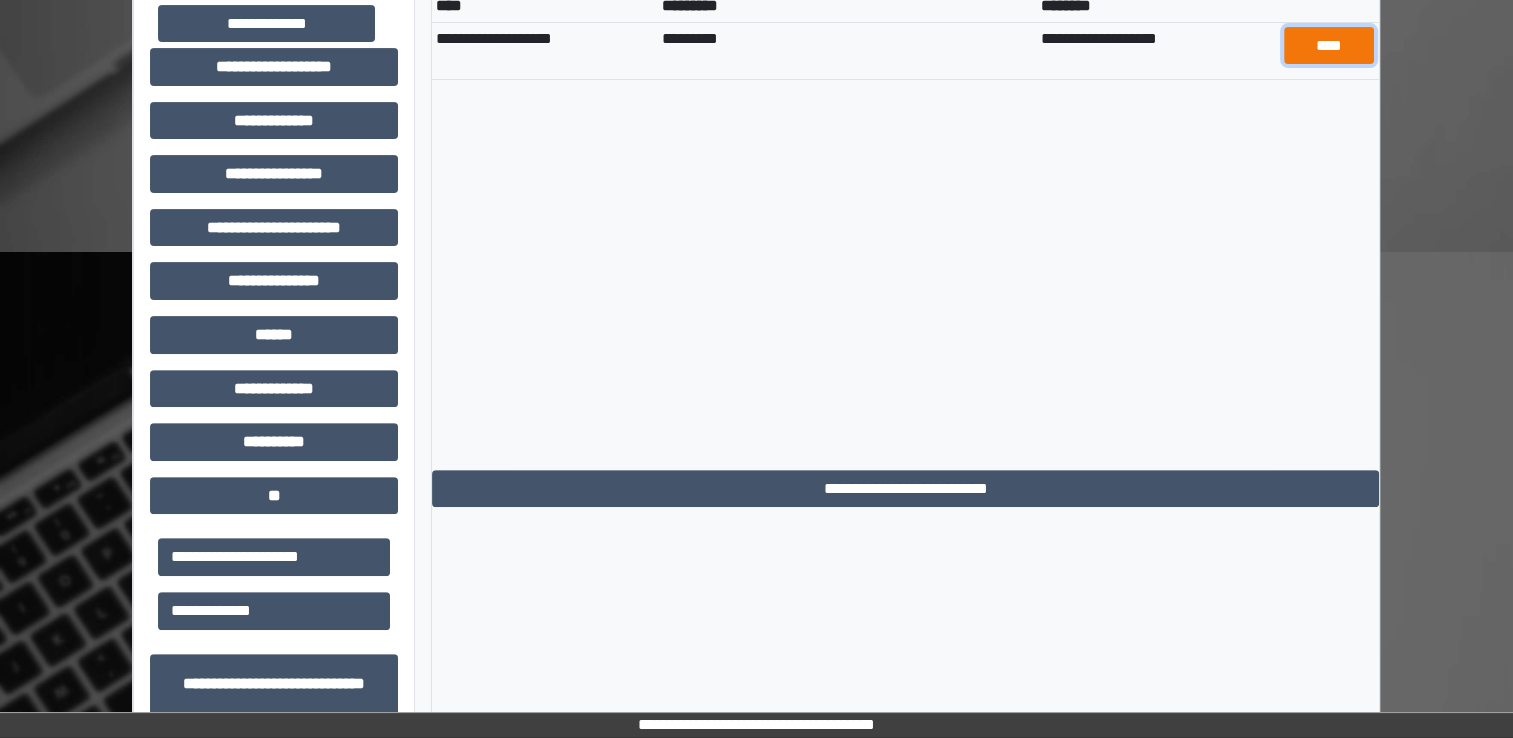 click on "****" at bounding box center (1329, 46) 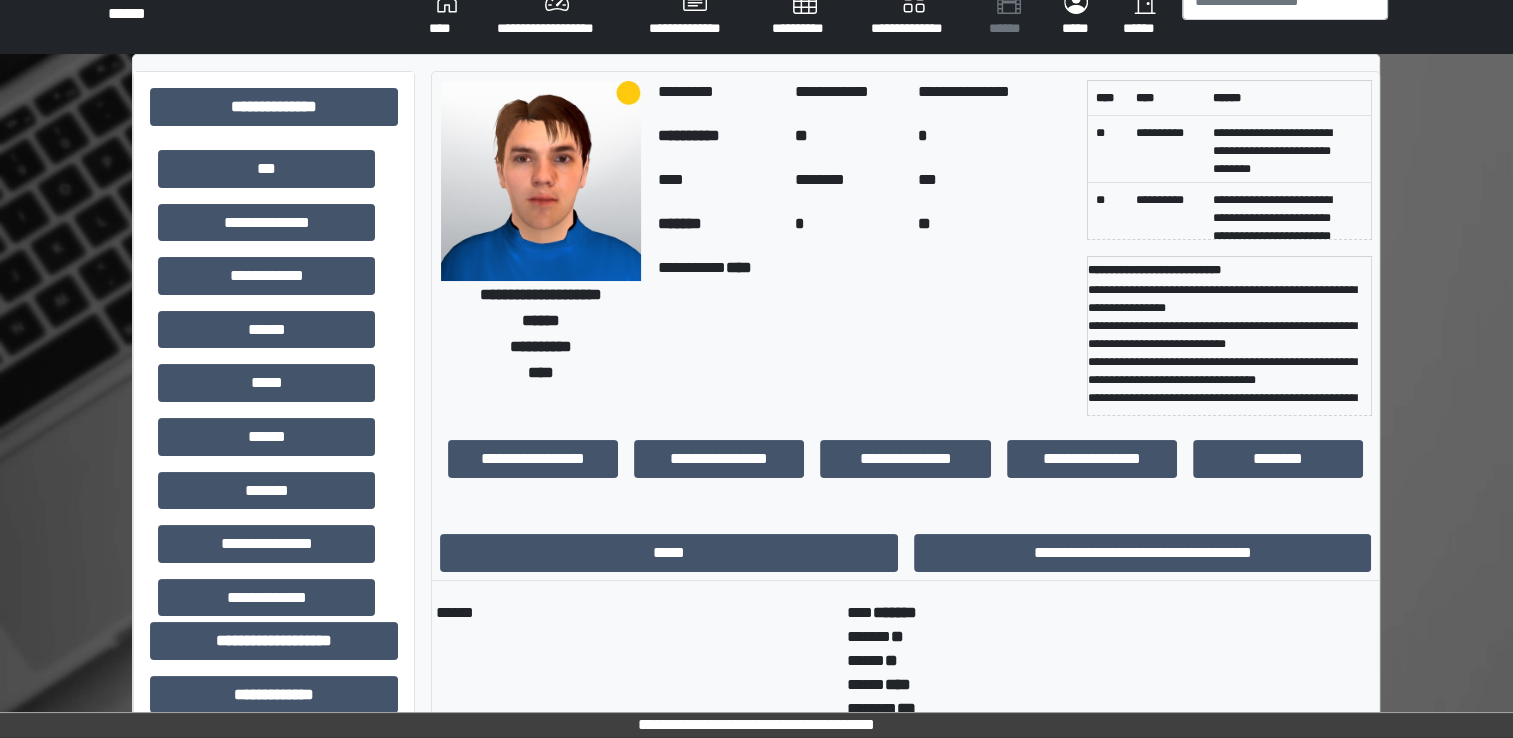 scroll, scrollTop: 0, scrollLeft: 0, axis: both 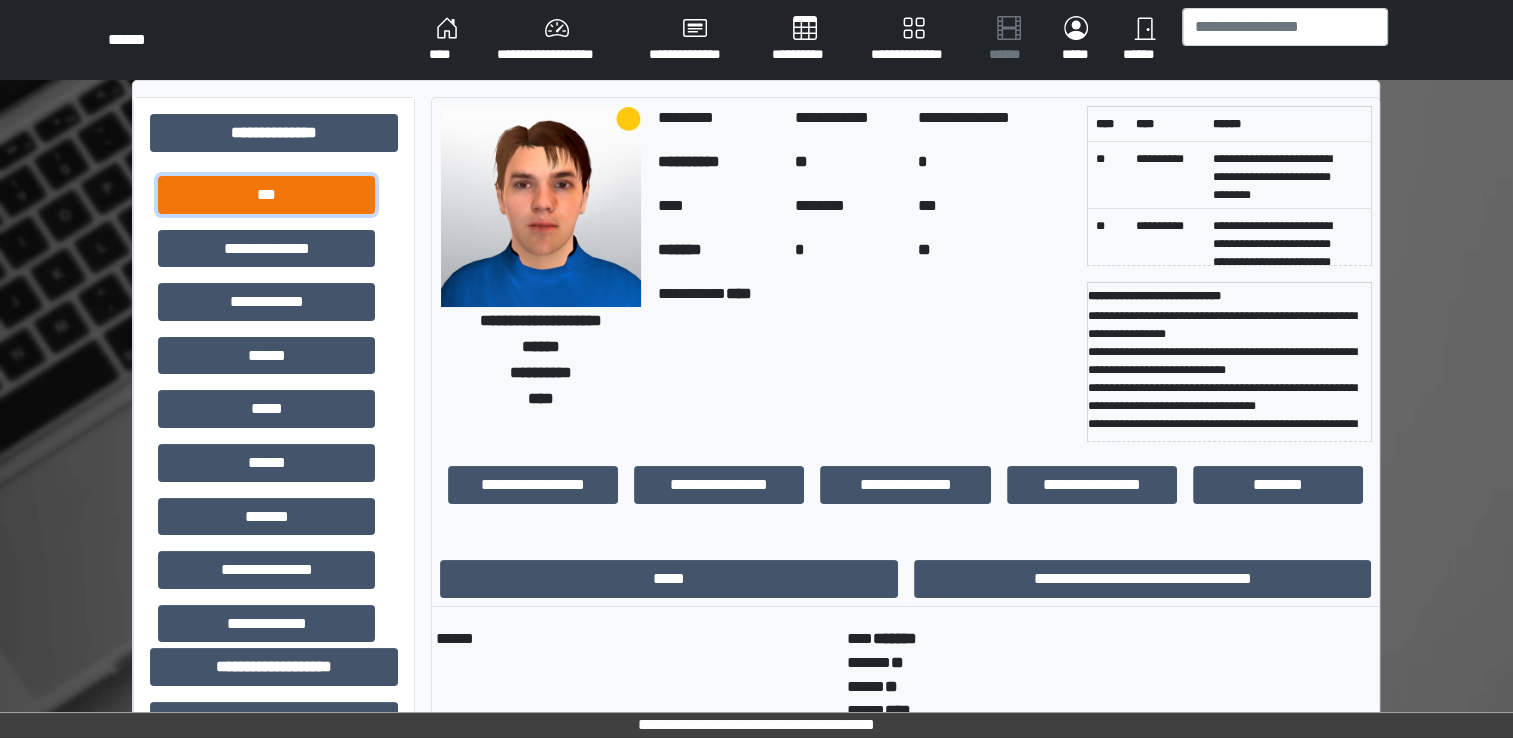 click on "***" at bounding box center [266, 195] 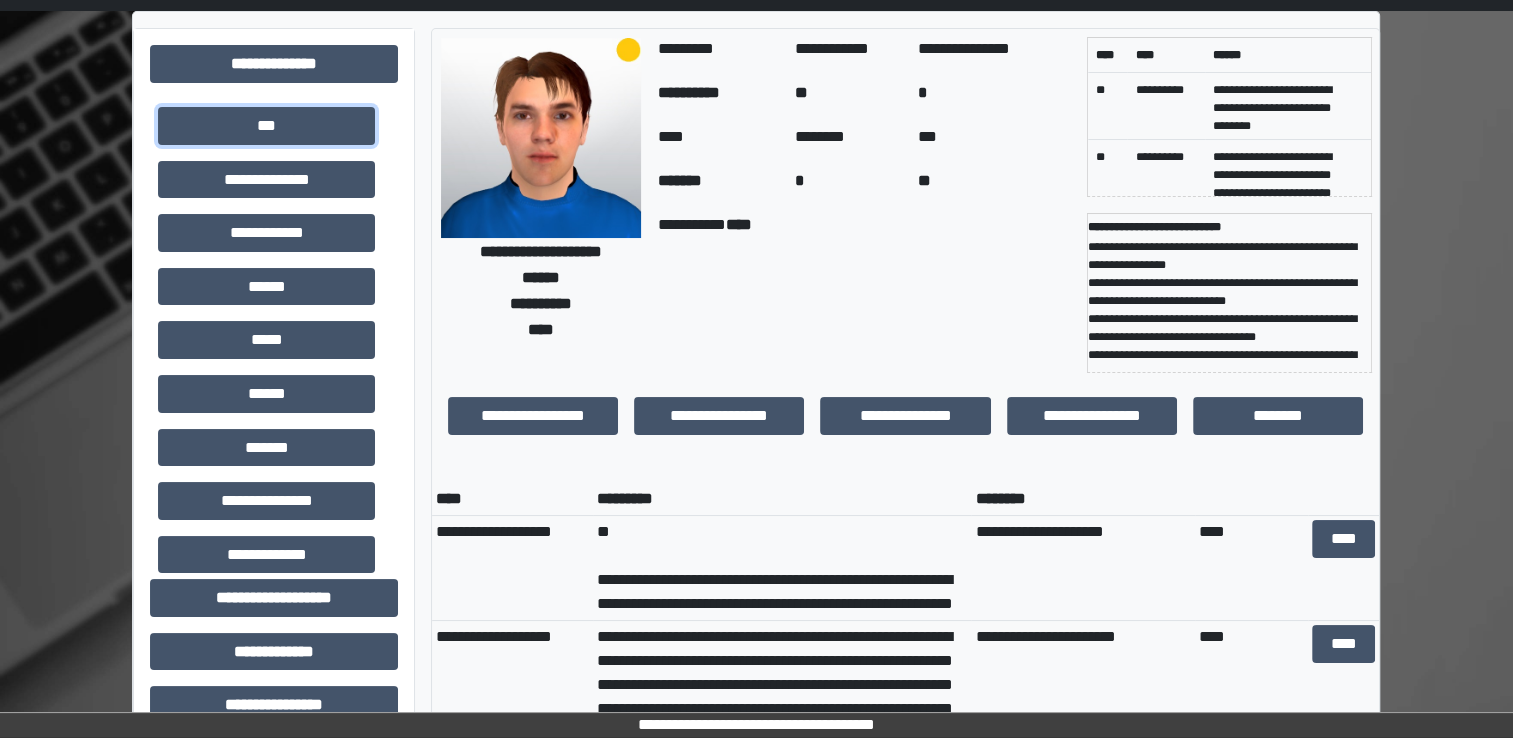 scroll, scrollTop: 100, scrollLeft: 0, axis: vertical 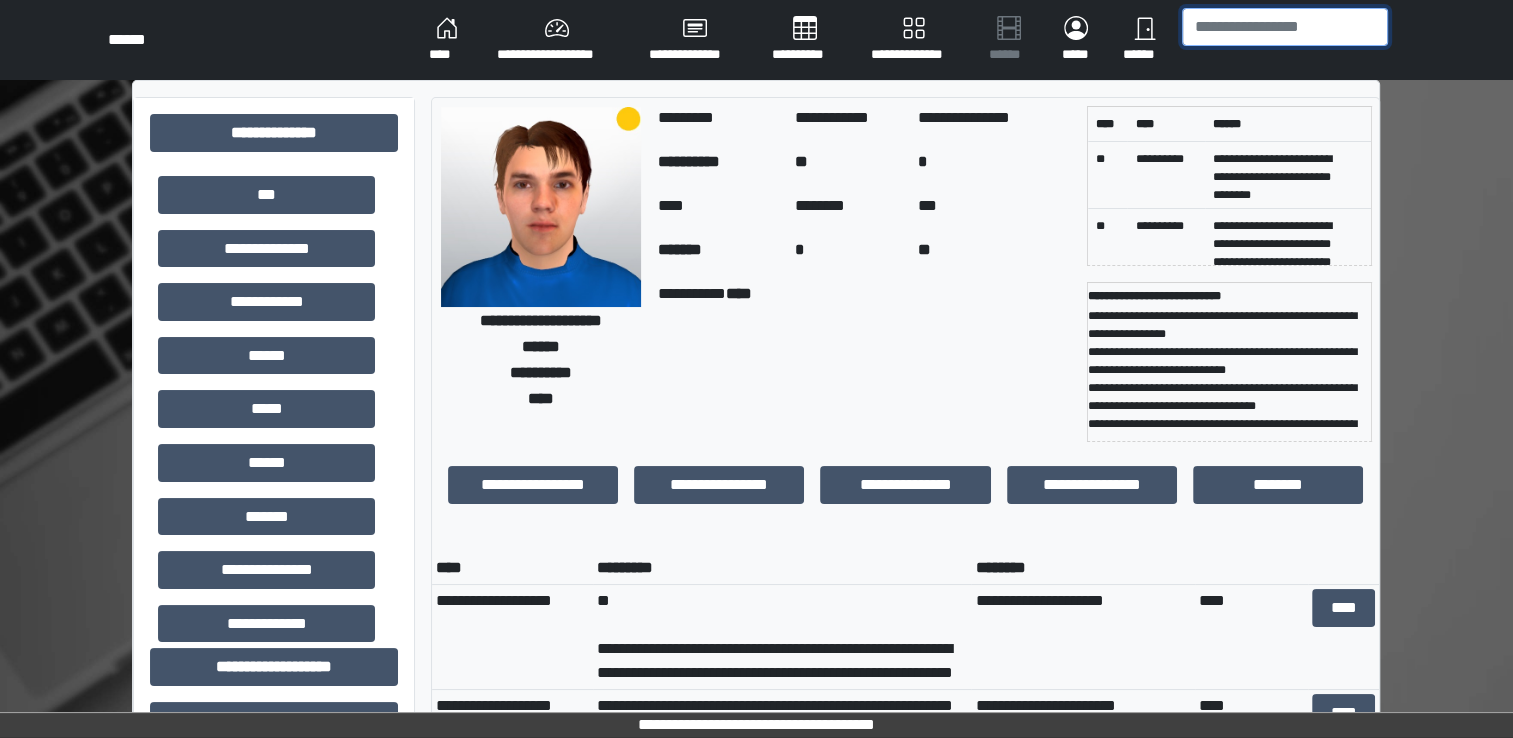 click at bounding box center [1285, 27] 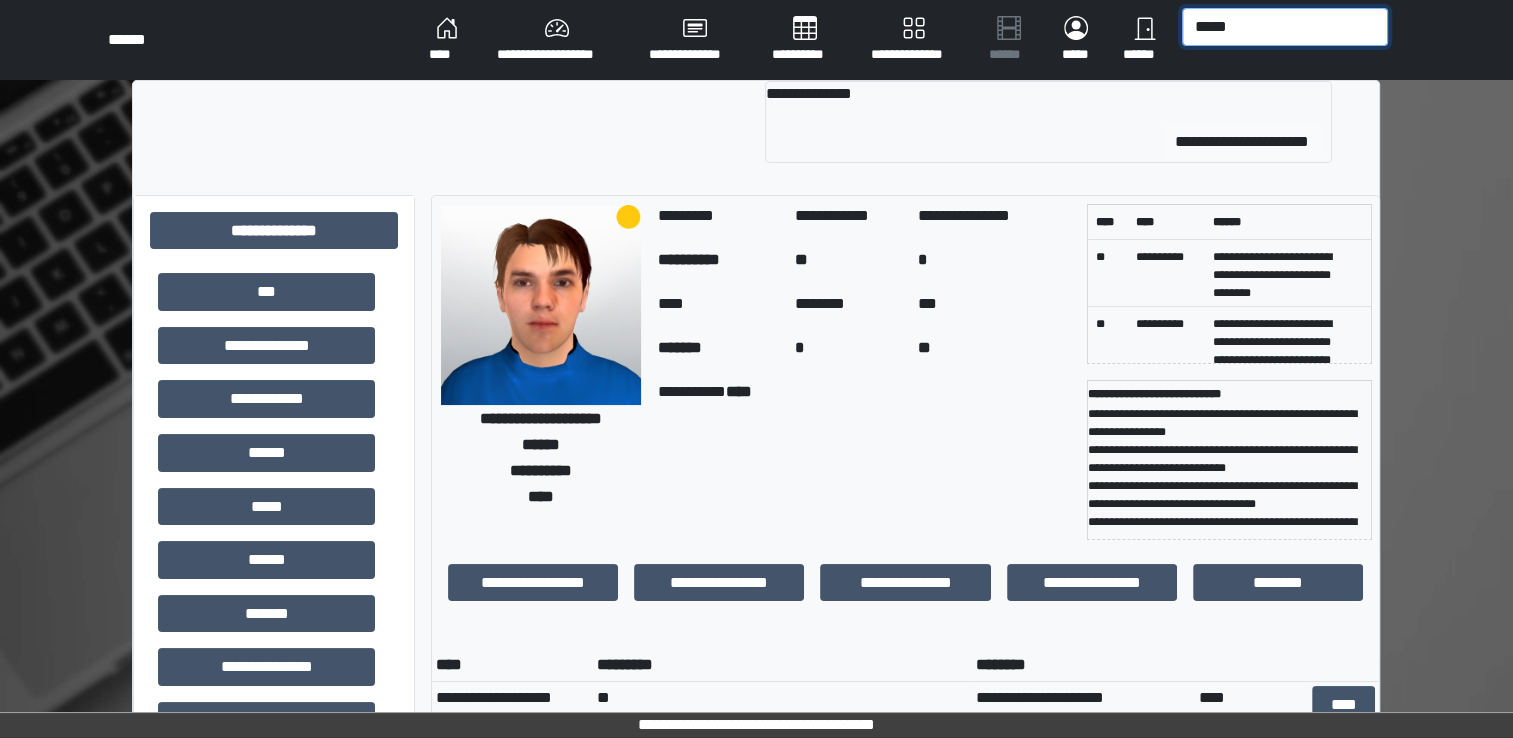 type on "*****" 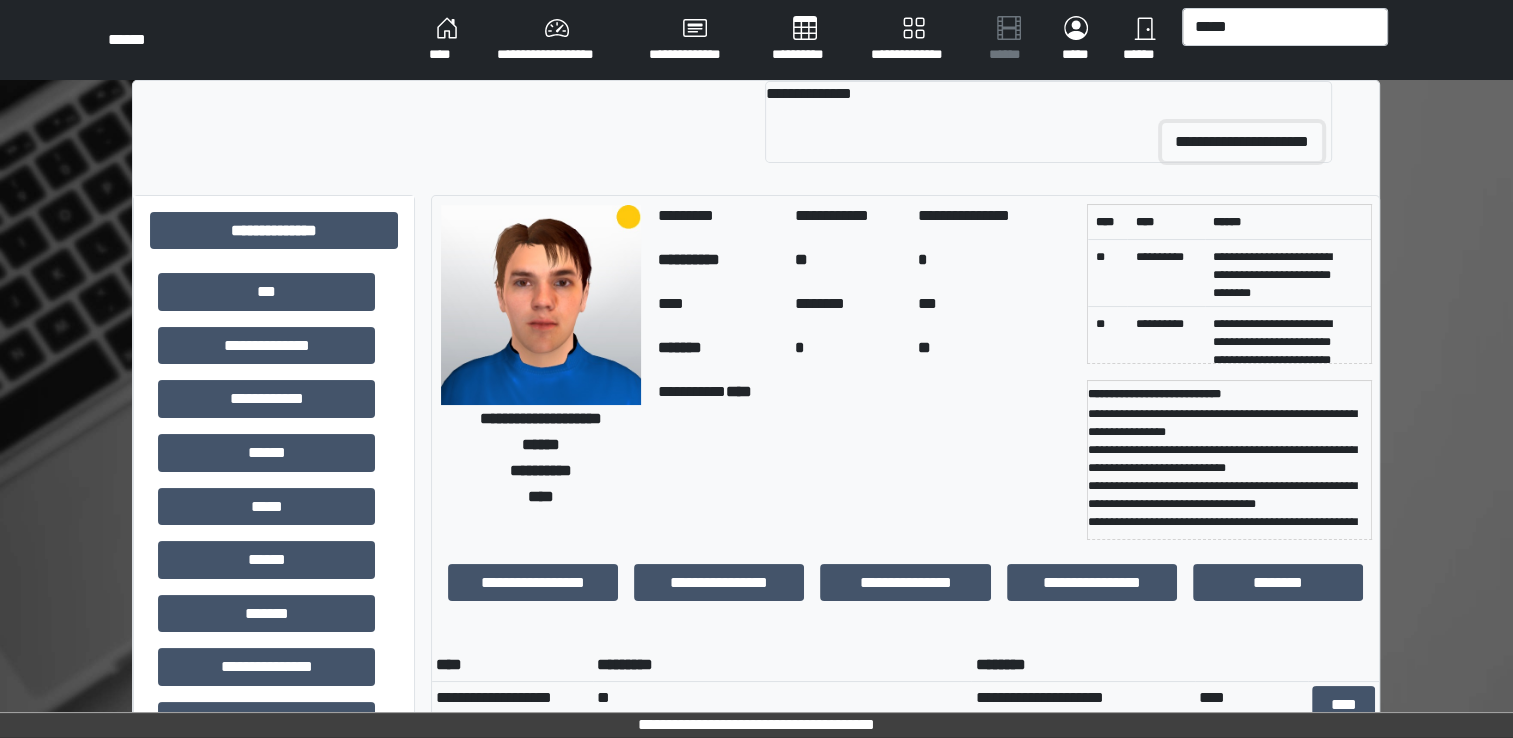 click on "**********" at bounding box center [1242, 142] 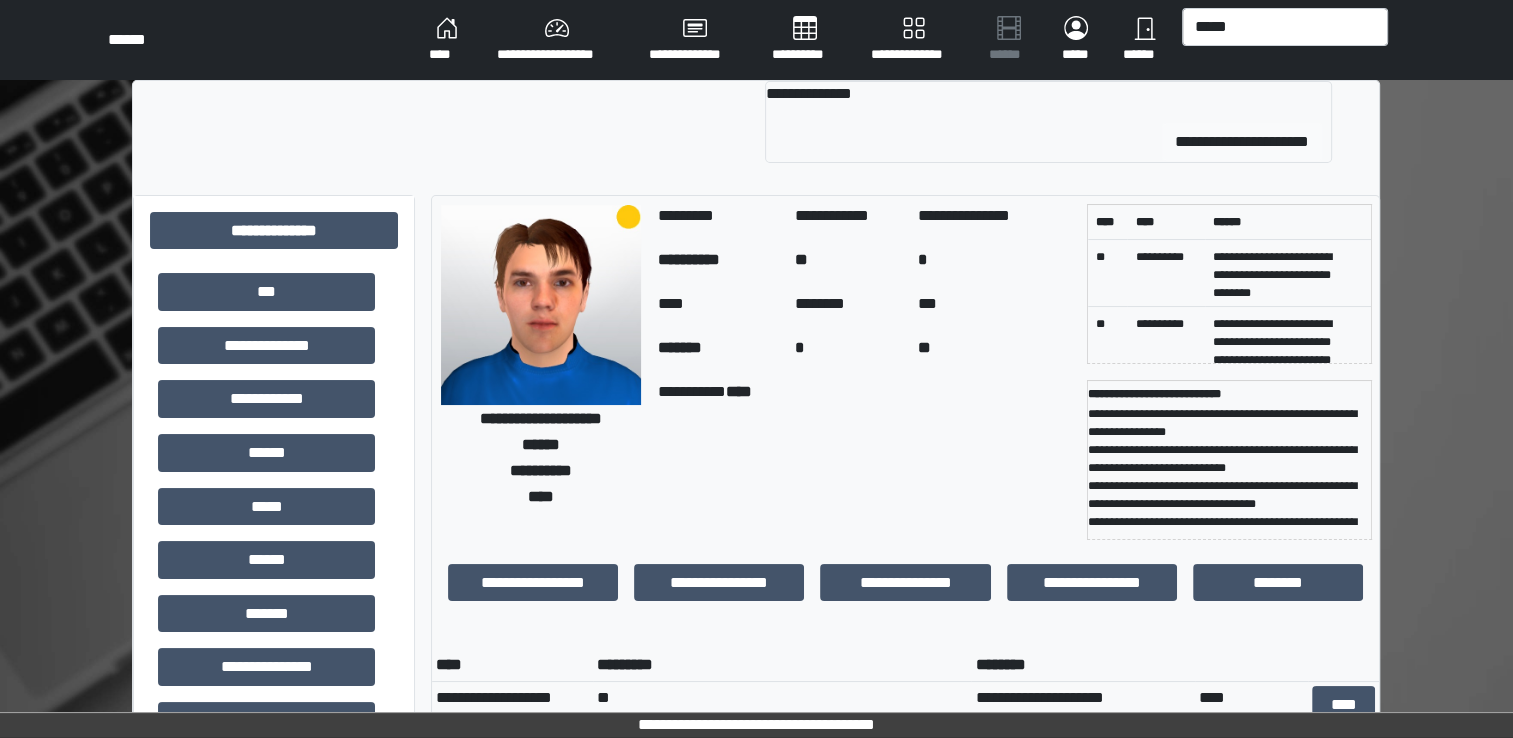 type 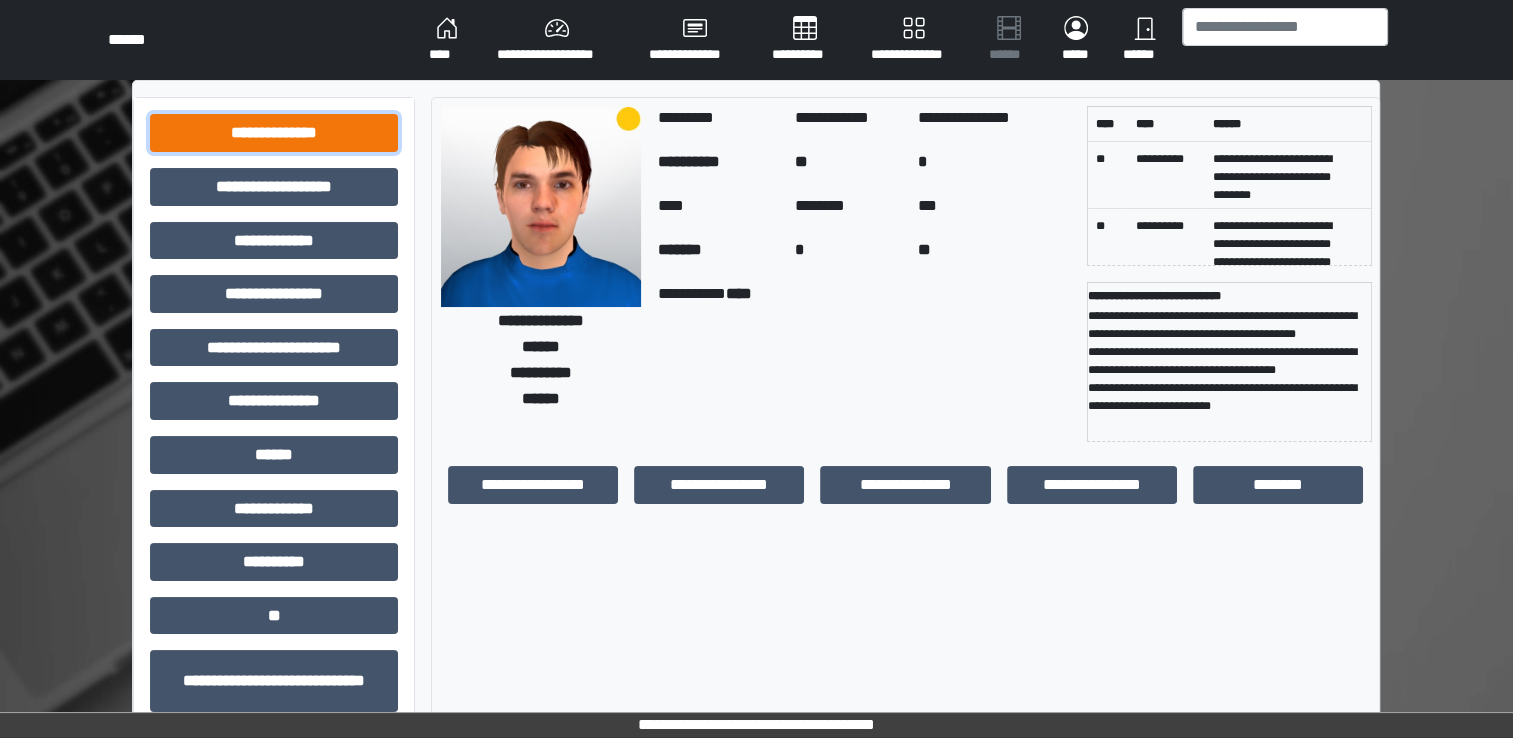 click on "**********" at bounding box center [274, 133] 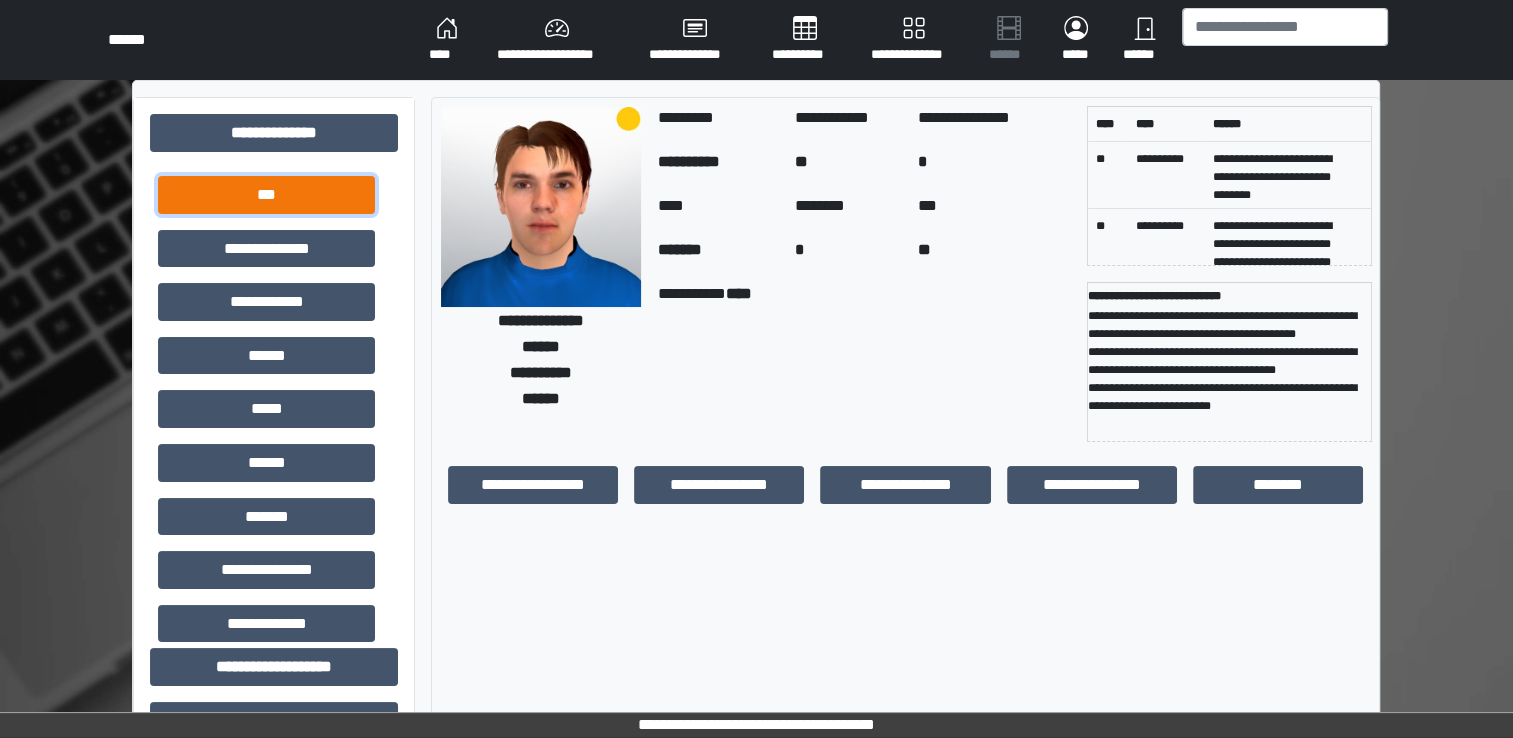 click on "***" at bounding box center (266, 195) 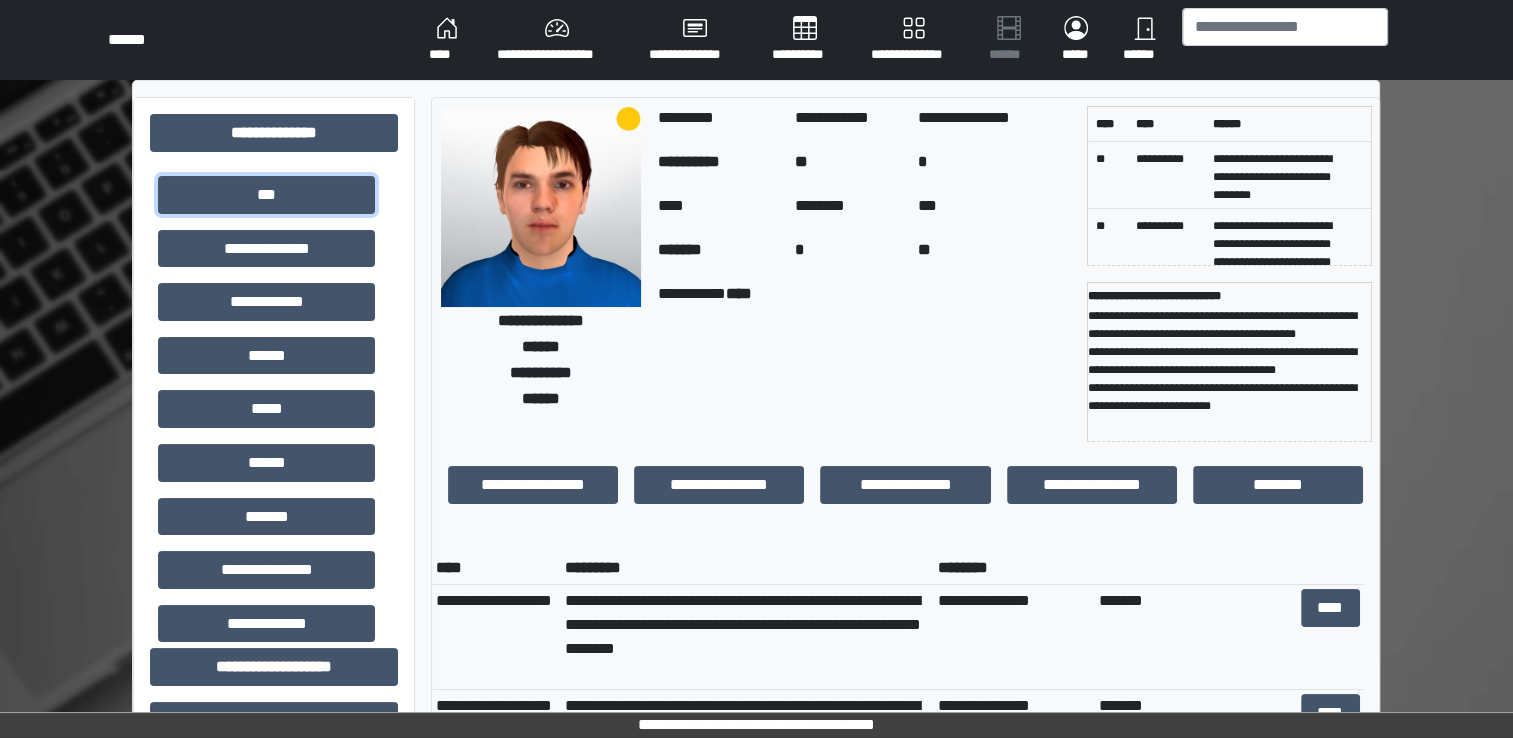 scroll, scrollTop: 0, scrollLeft: 0, axis: both 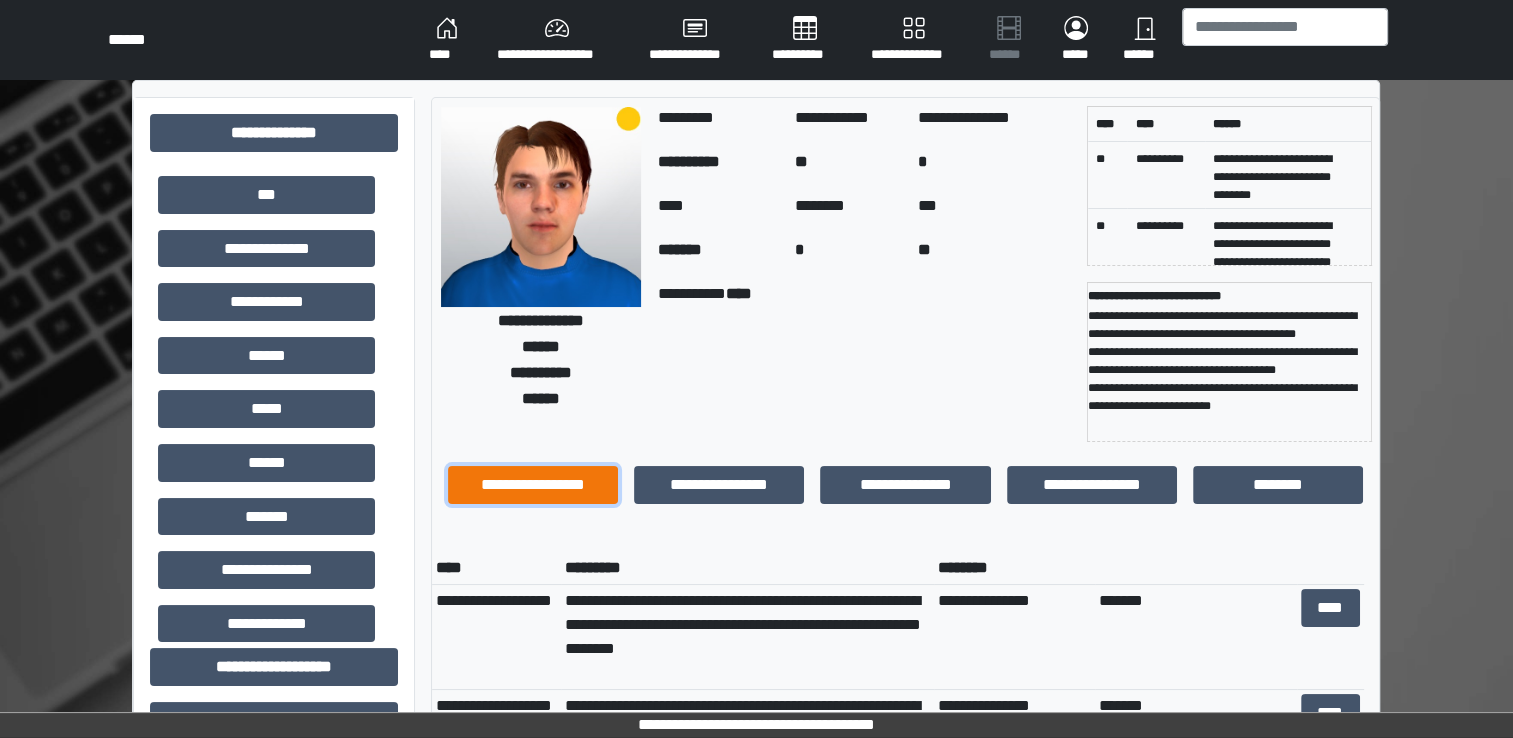 click on "**********" at bounding box center [533, 485] 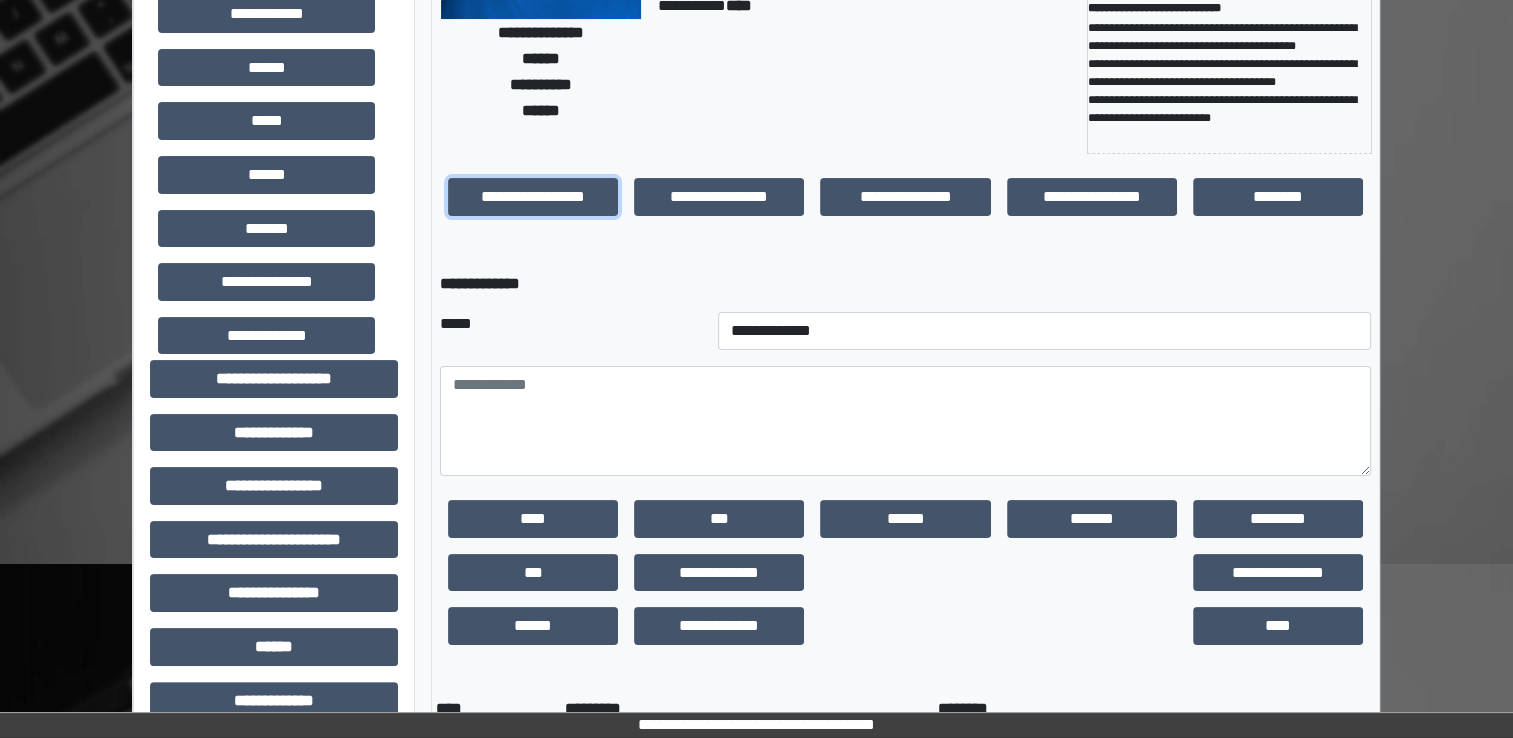 scroll, scrollTop: 300, scrollLeft: 0, axis: vertical 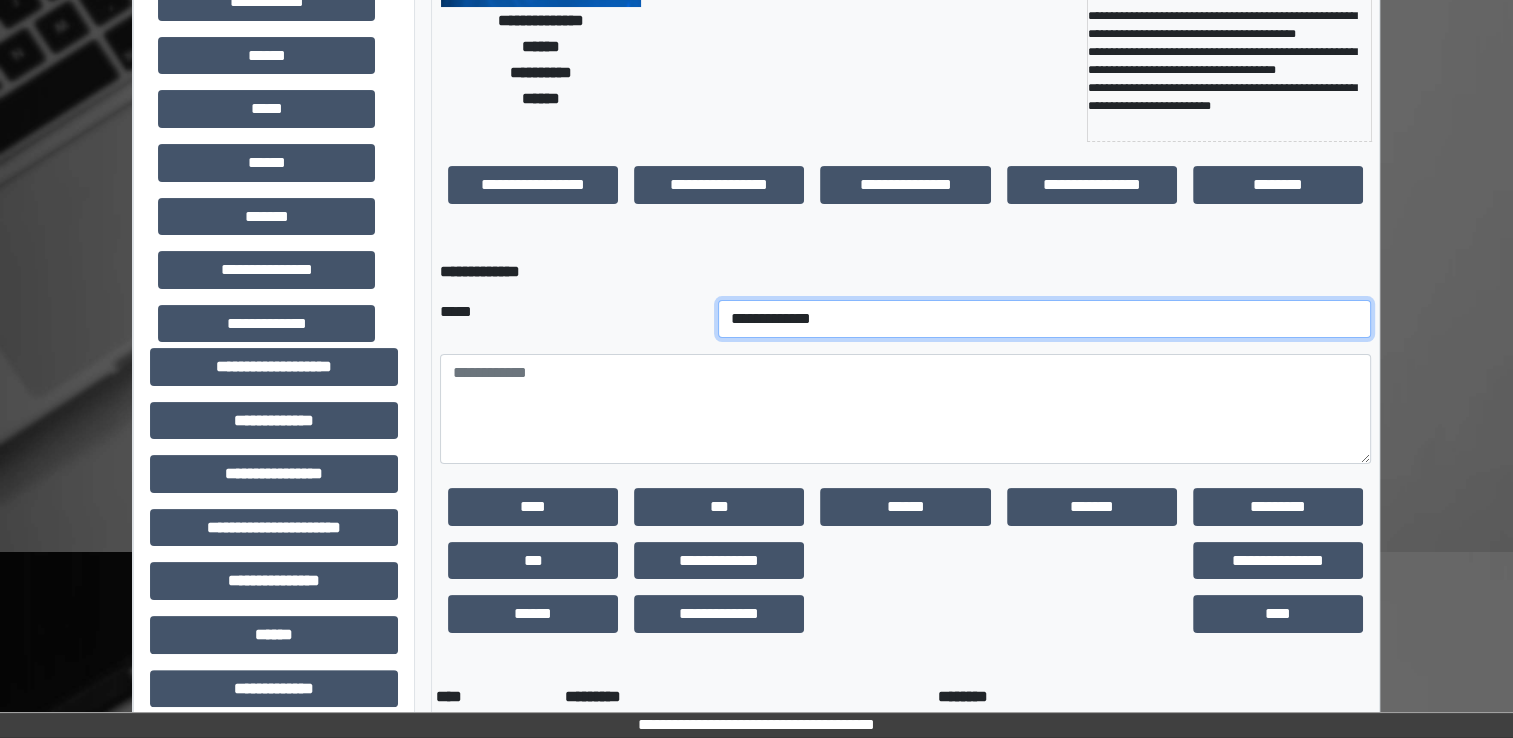 click on "**********" at bounding box center [1045, 319] 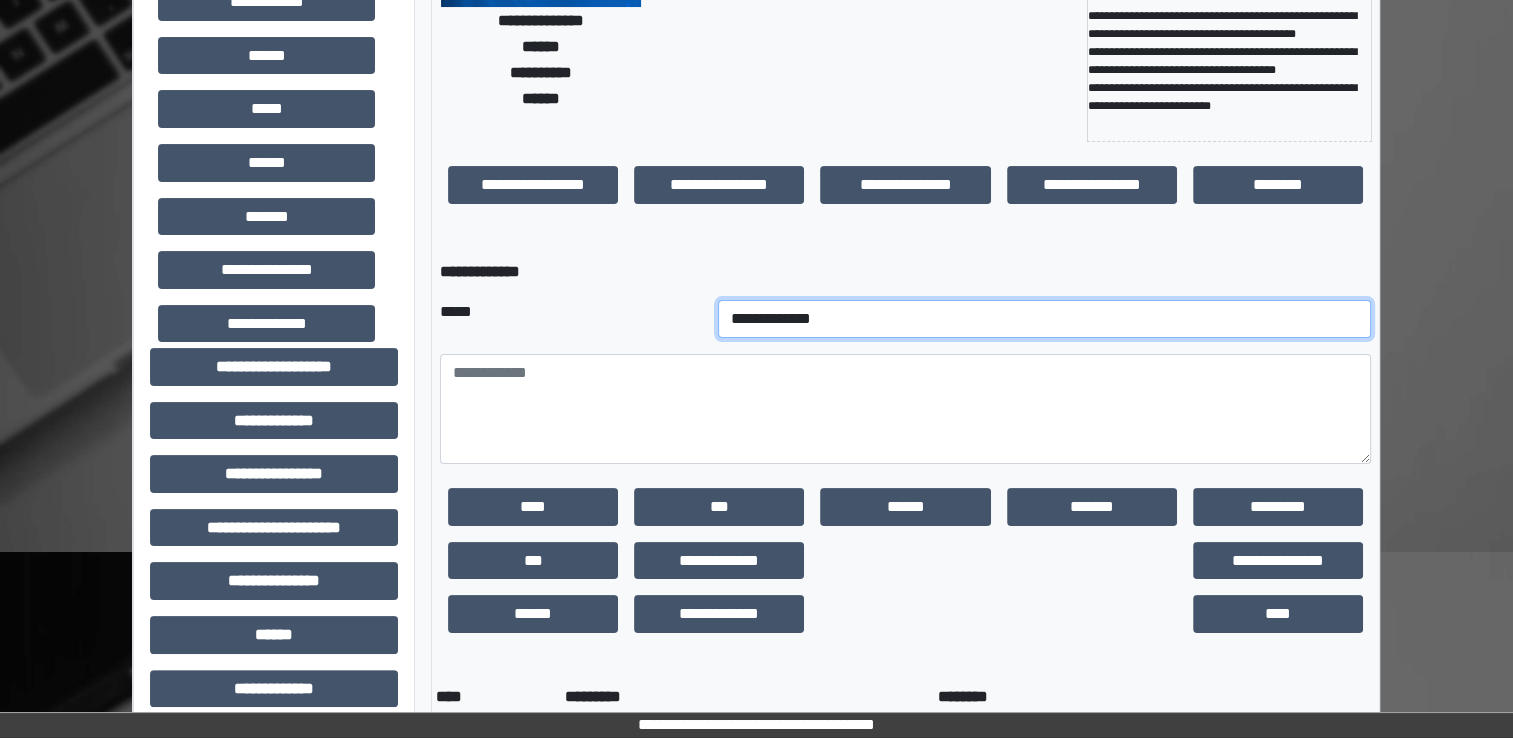 select on "*" 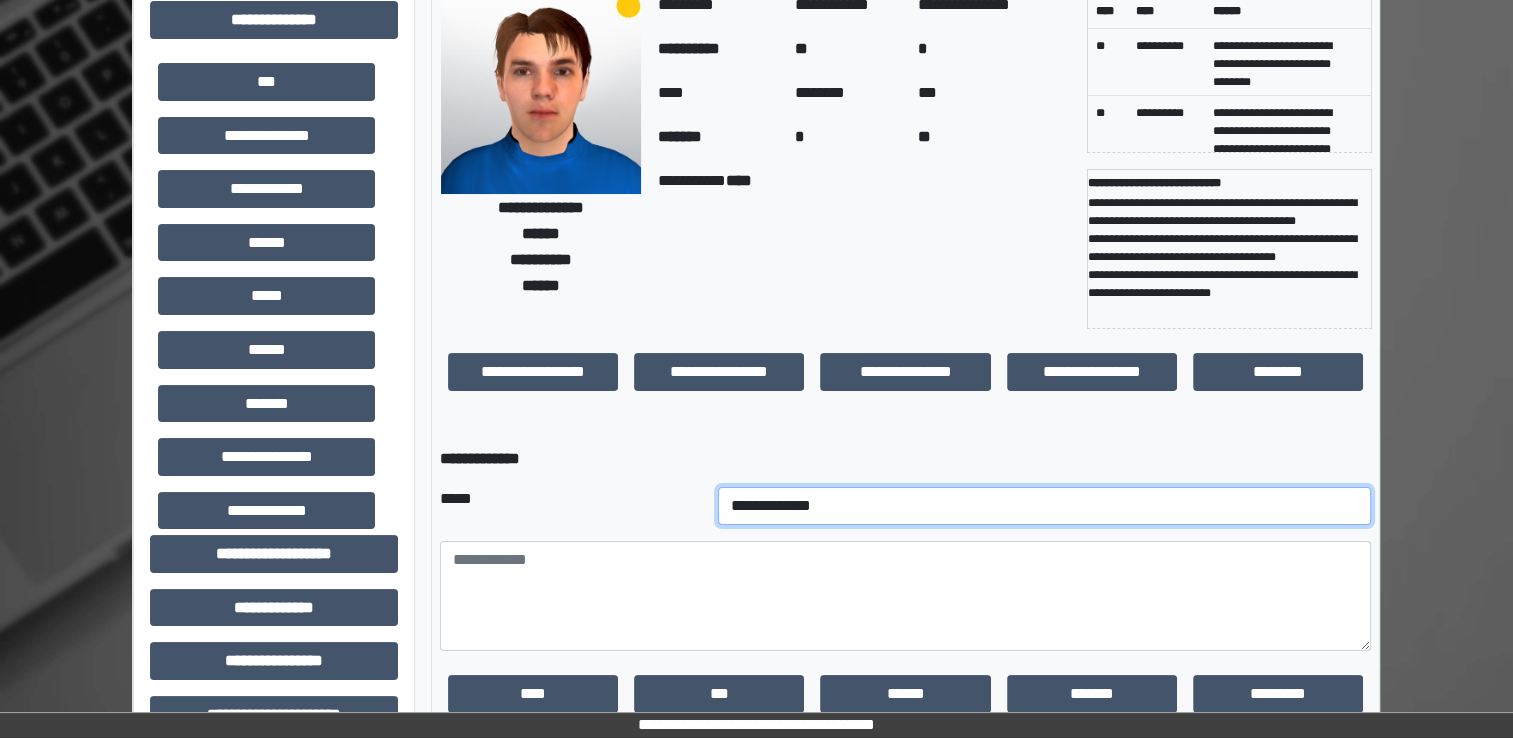 scroll, scrollTop: 200, scrollLeft: 0, axis: vertical 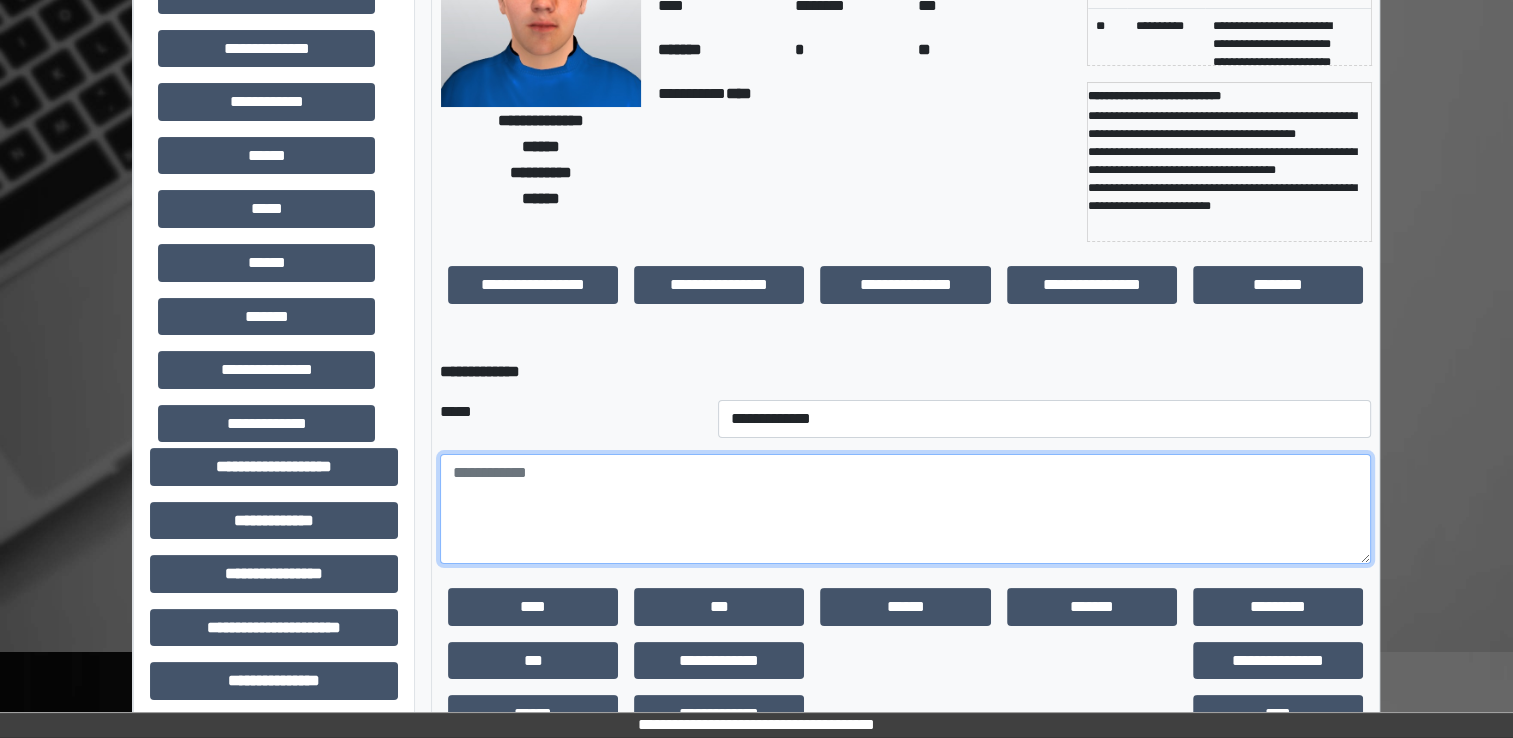 click at bounding box center (905, 509) 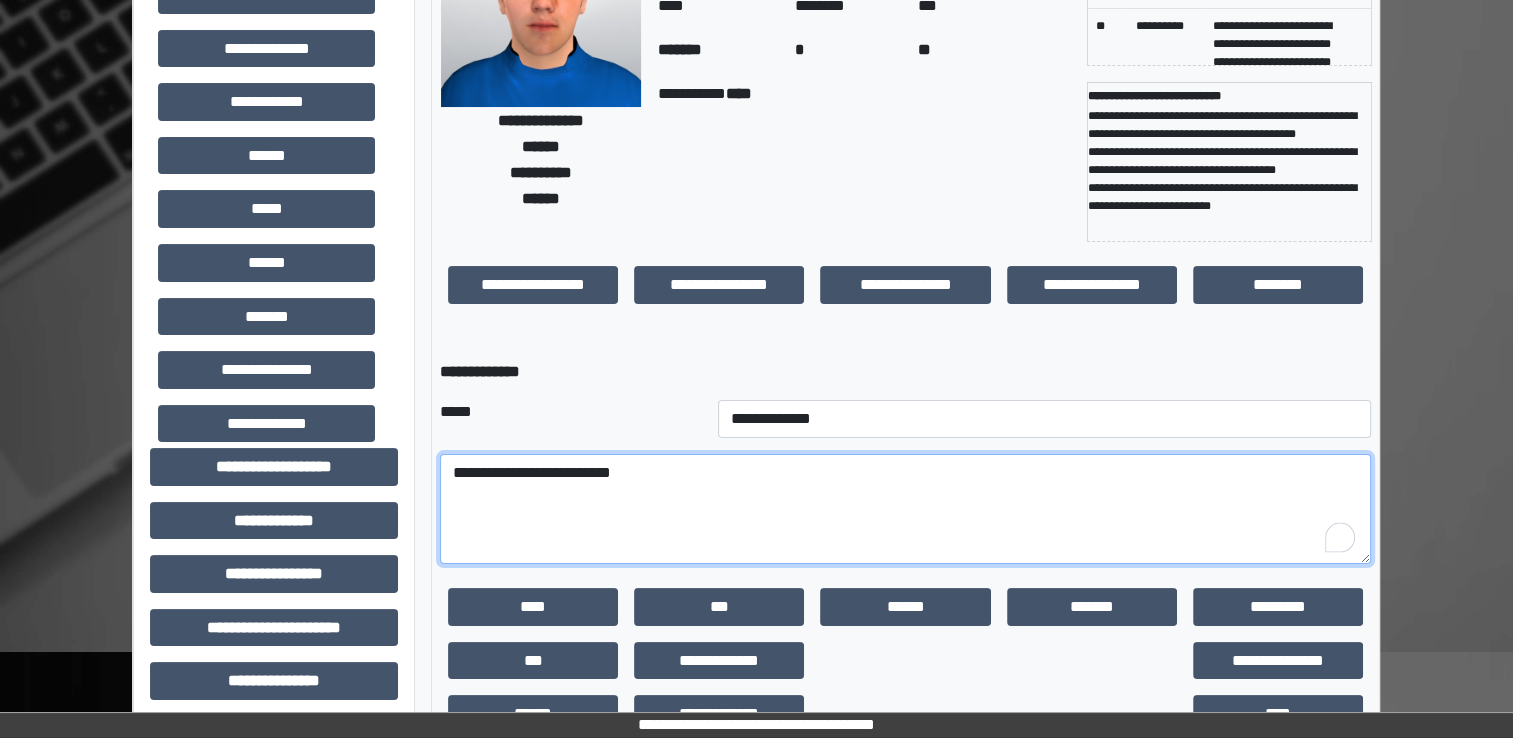 click on "**********" at bounding box center (905, 509) 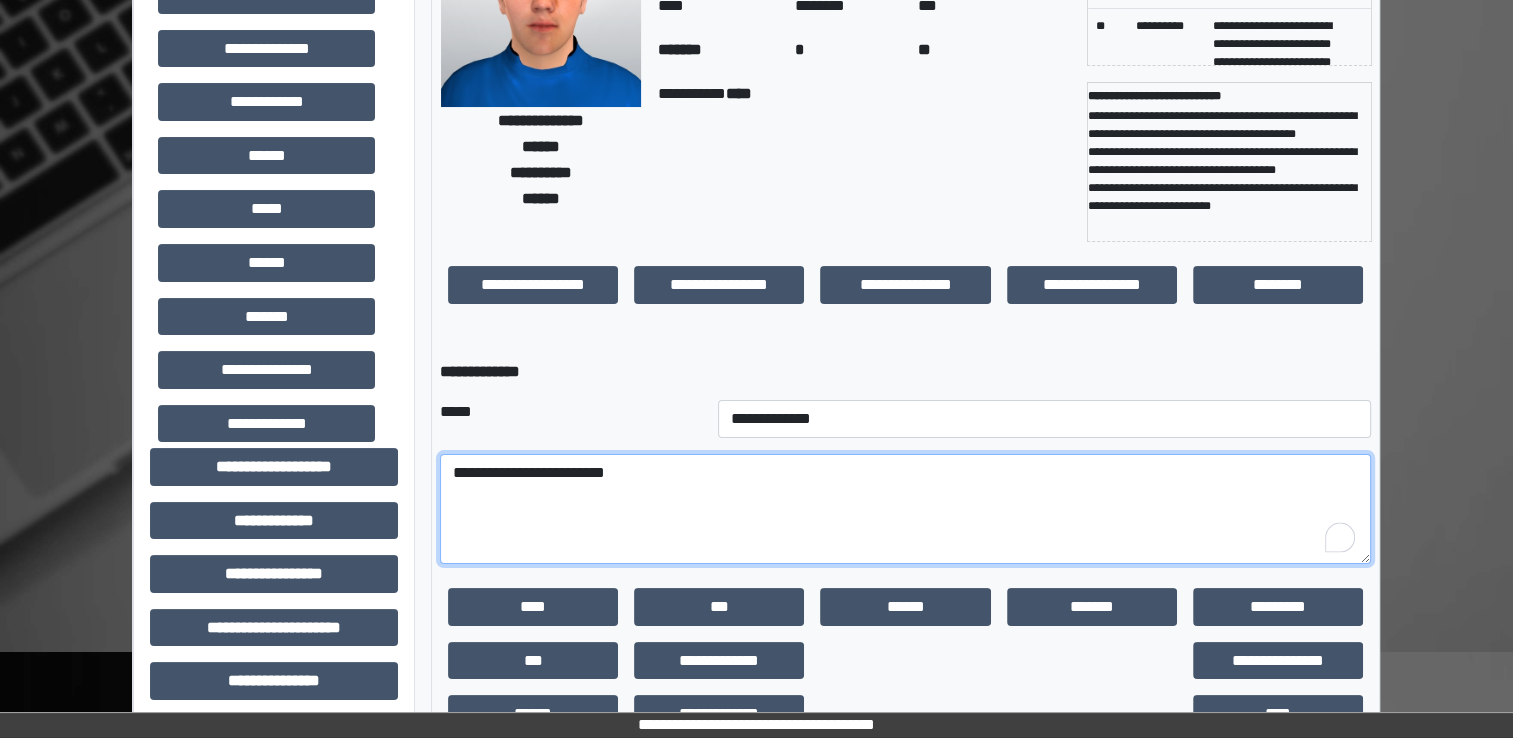 click on "**********" at bounding box center [905, 509] 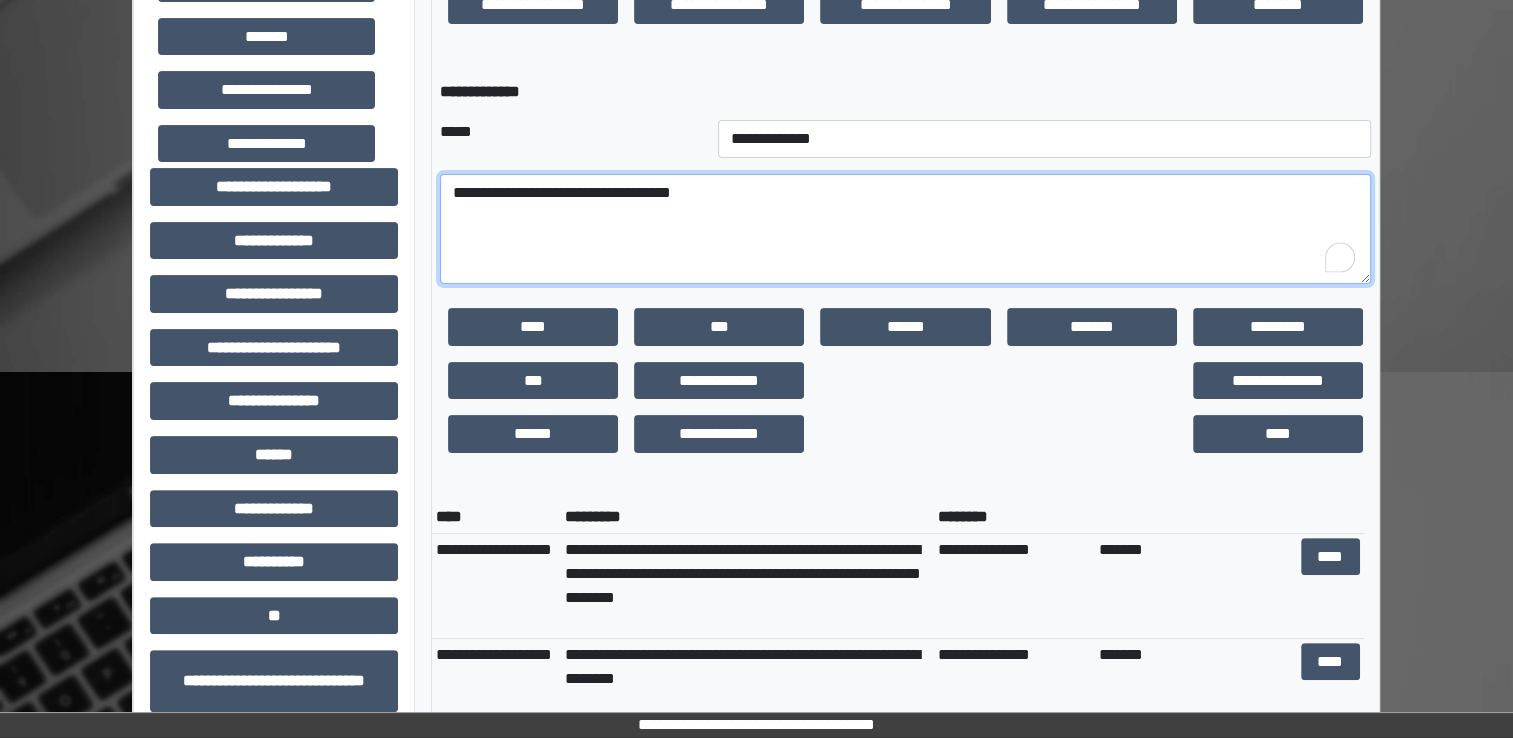 scroll, scrollTop: 600, scrollLeft: 0, axis: vertical 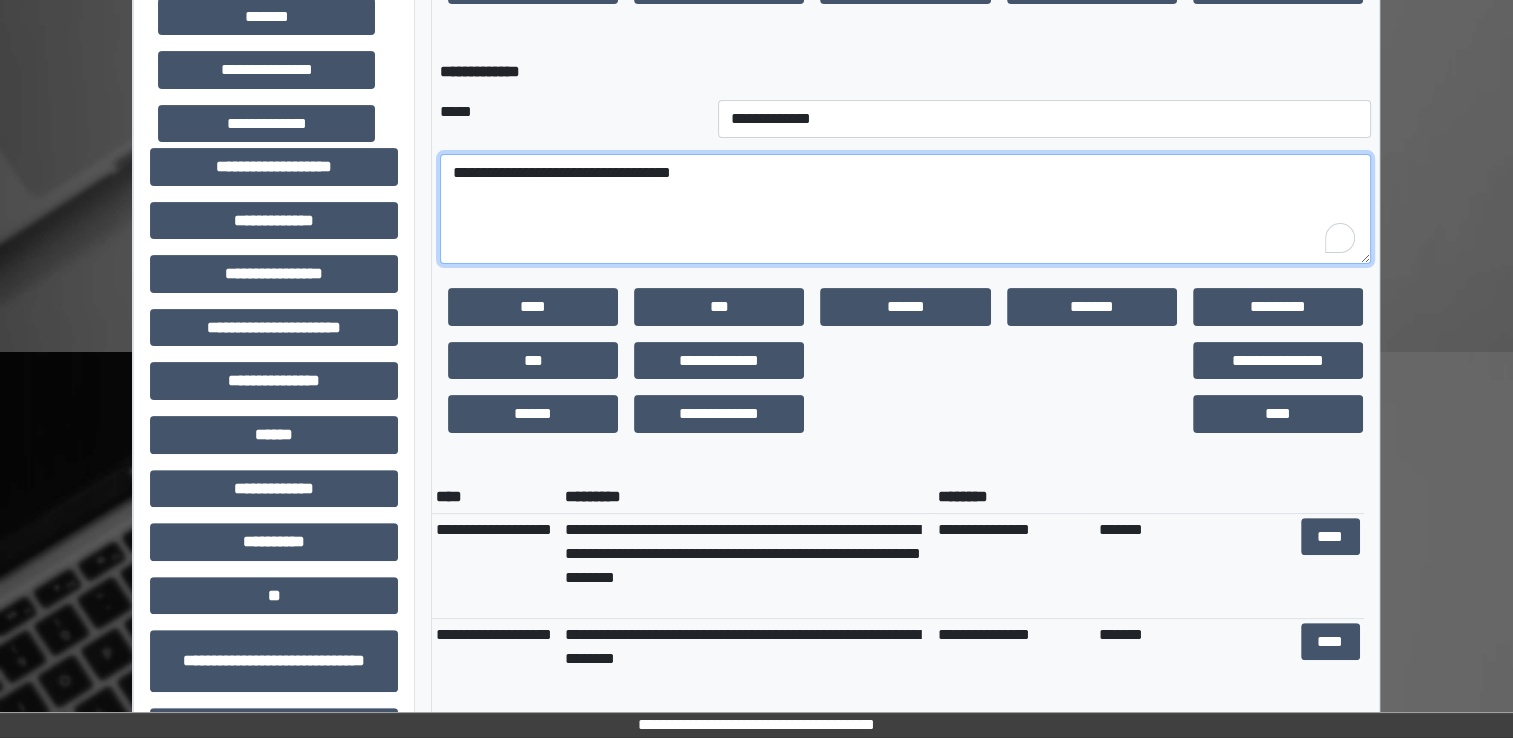 click on "**********" at bounding box center [905, 209] 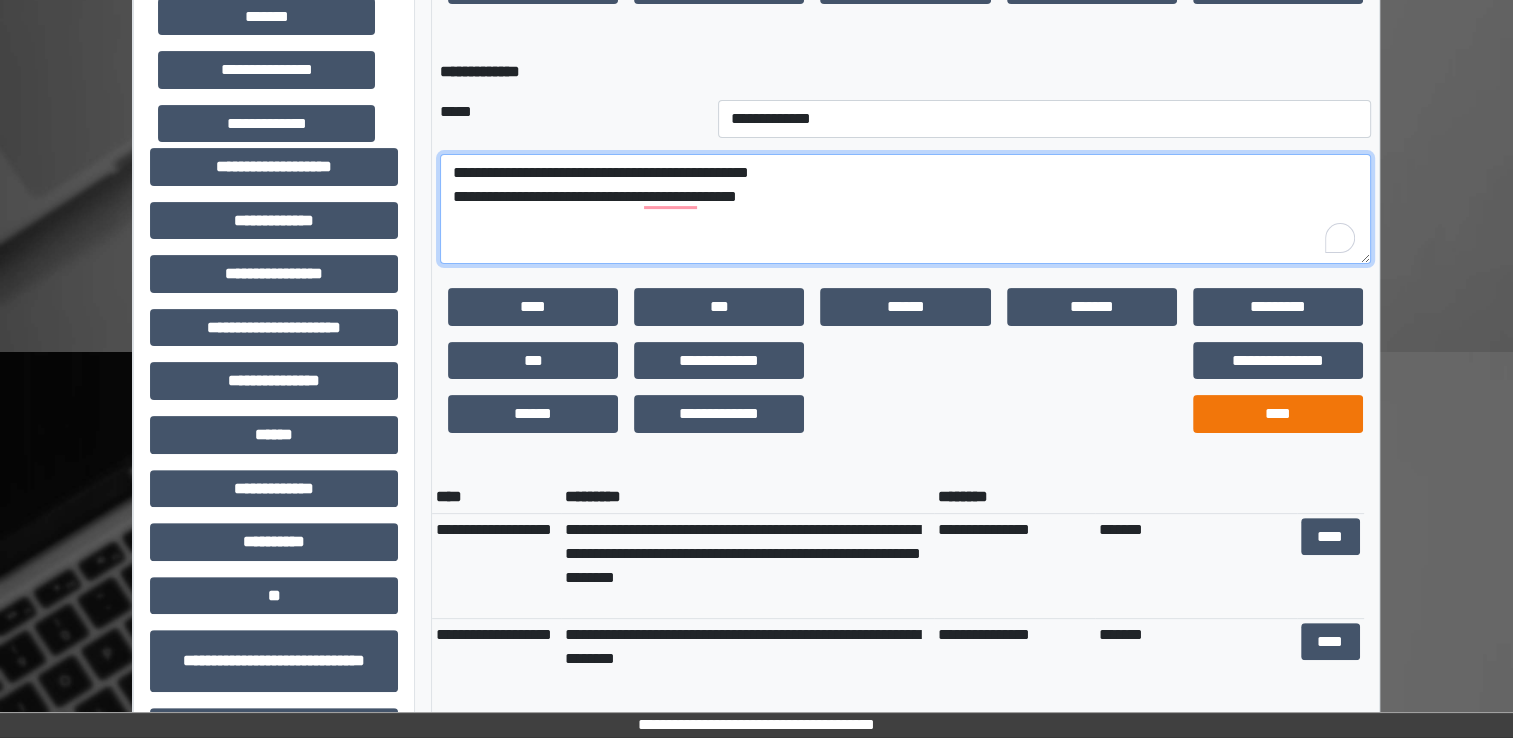 type on "**********" 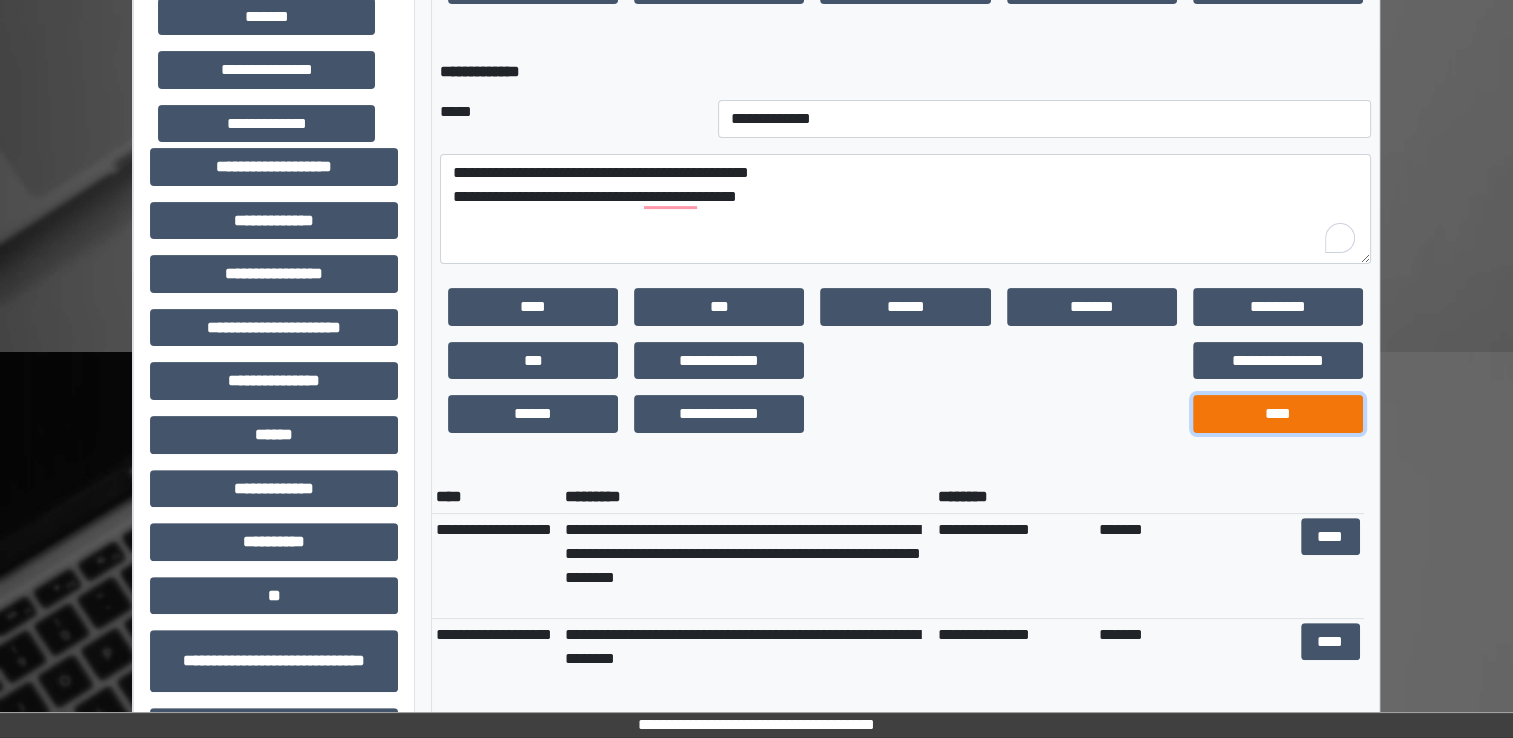 click on "****" at bounding box center (1278, 414) 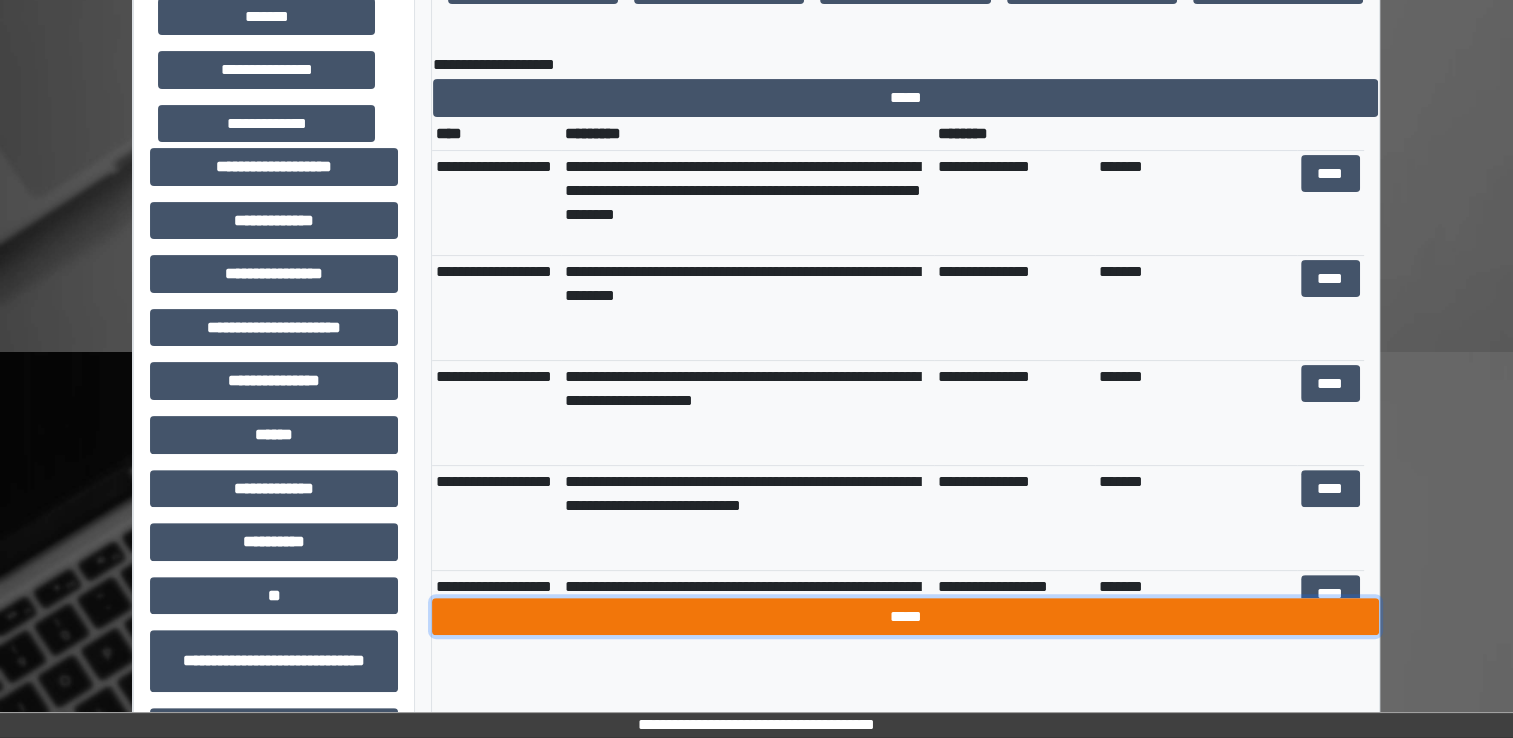 click on "*****" at bounding box center [905, 617] 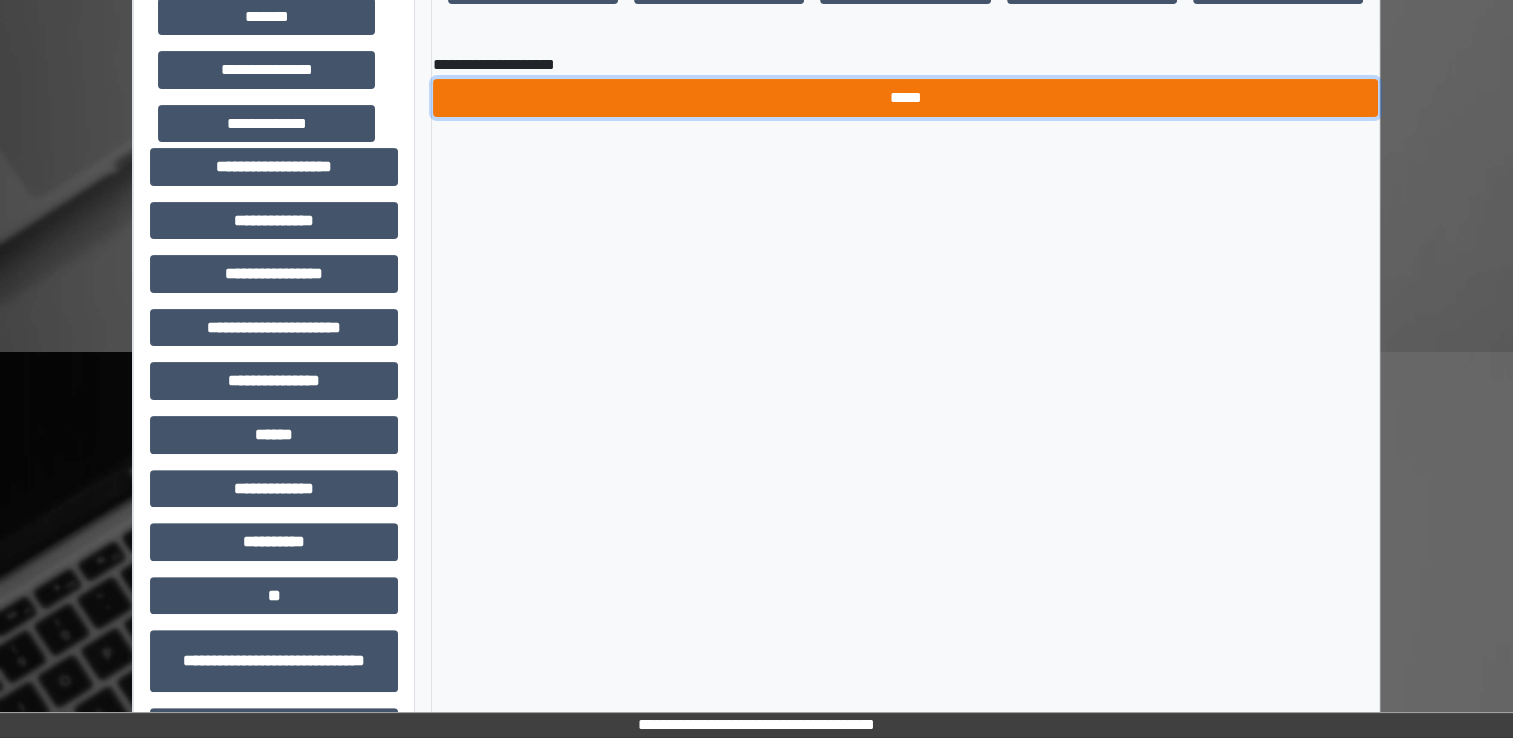 click on "*****" at bounding box center (905, 98) 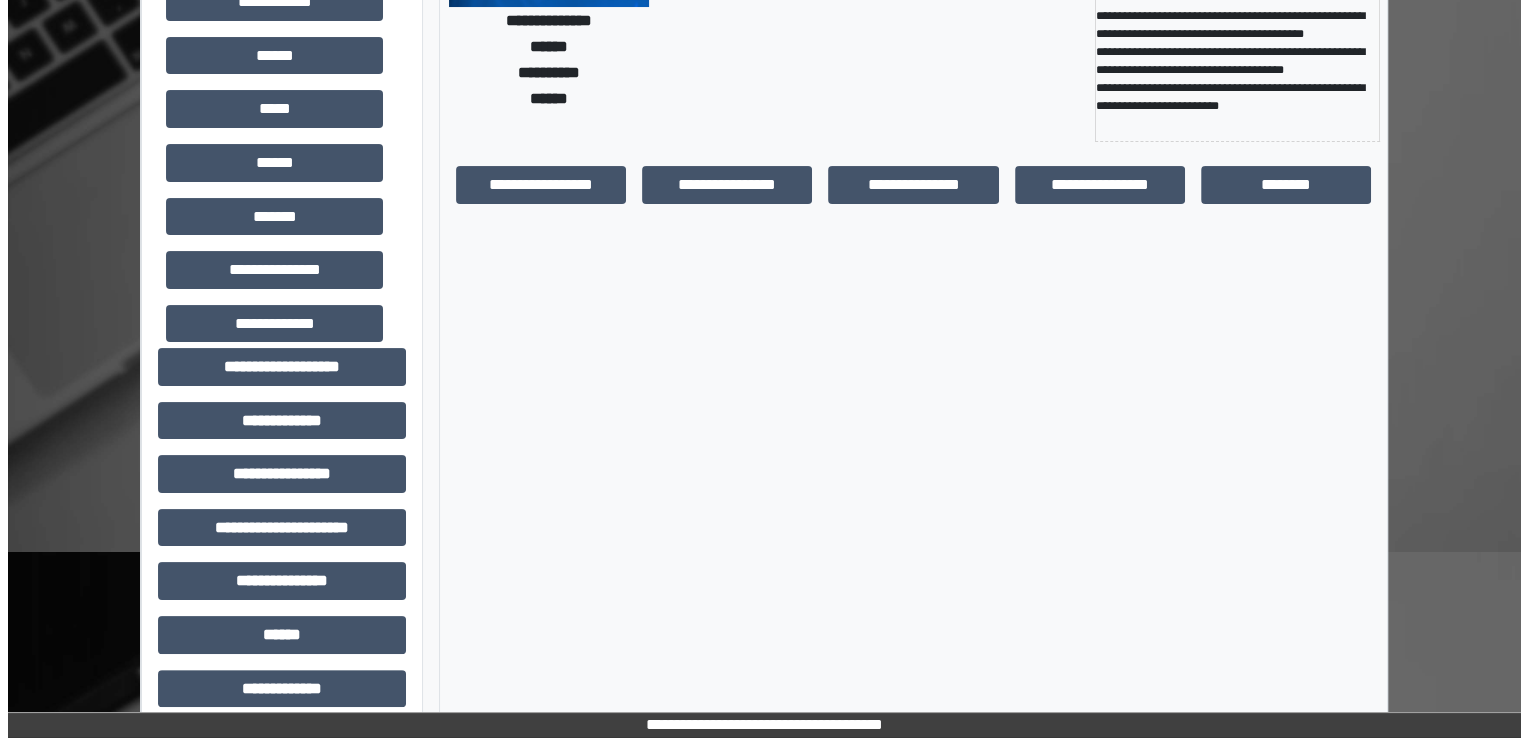 scroll, scrollTop: 0, scrollLeft: 0, axis: both 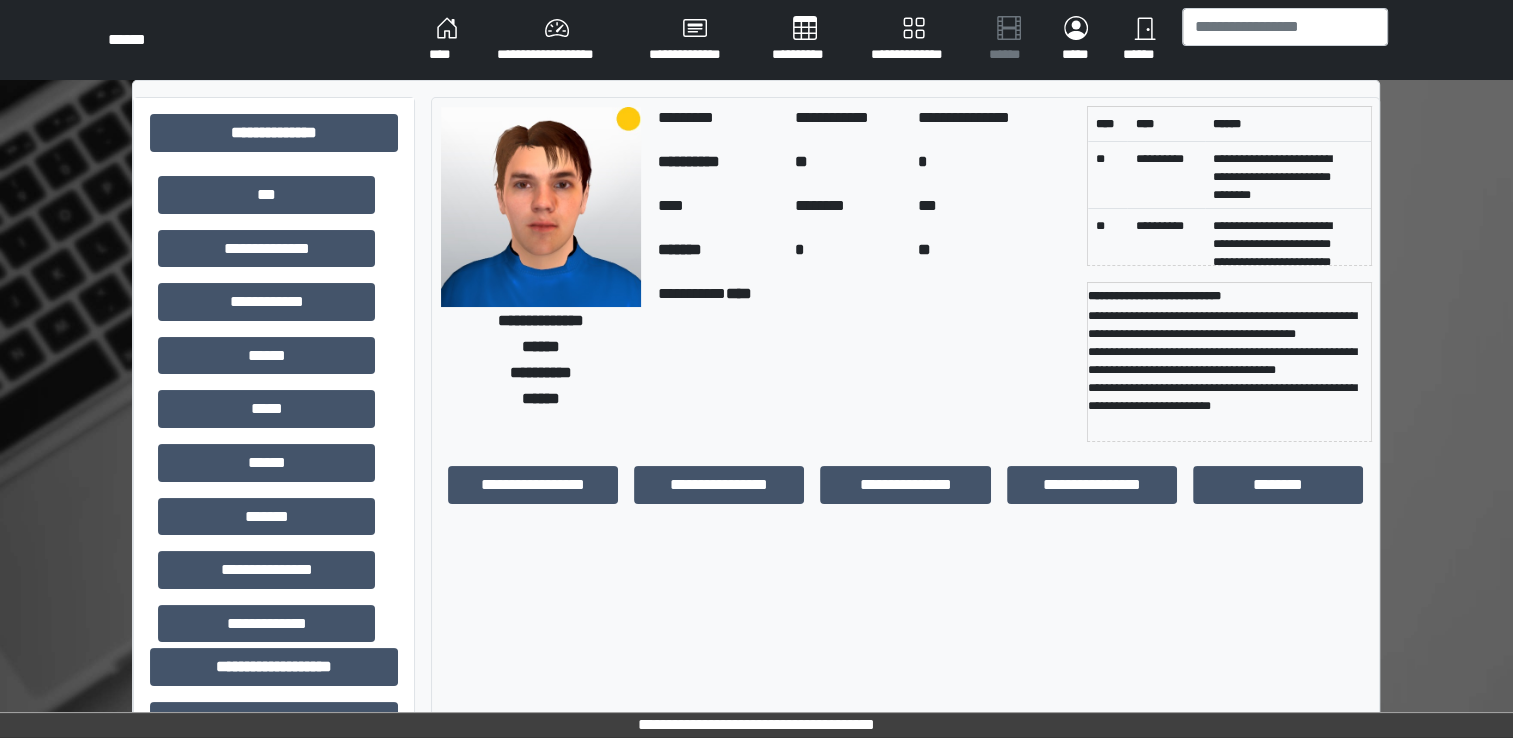 click on "****" at bounding box center (447, 40) 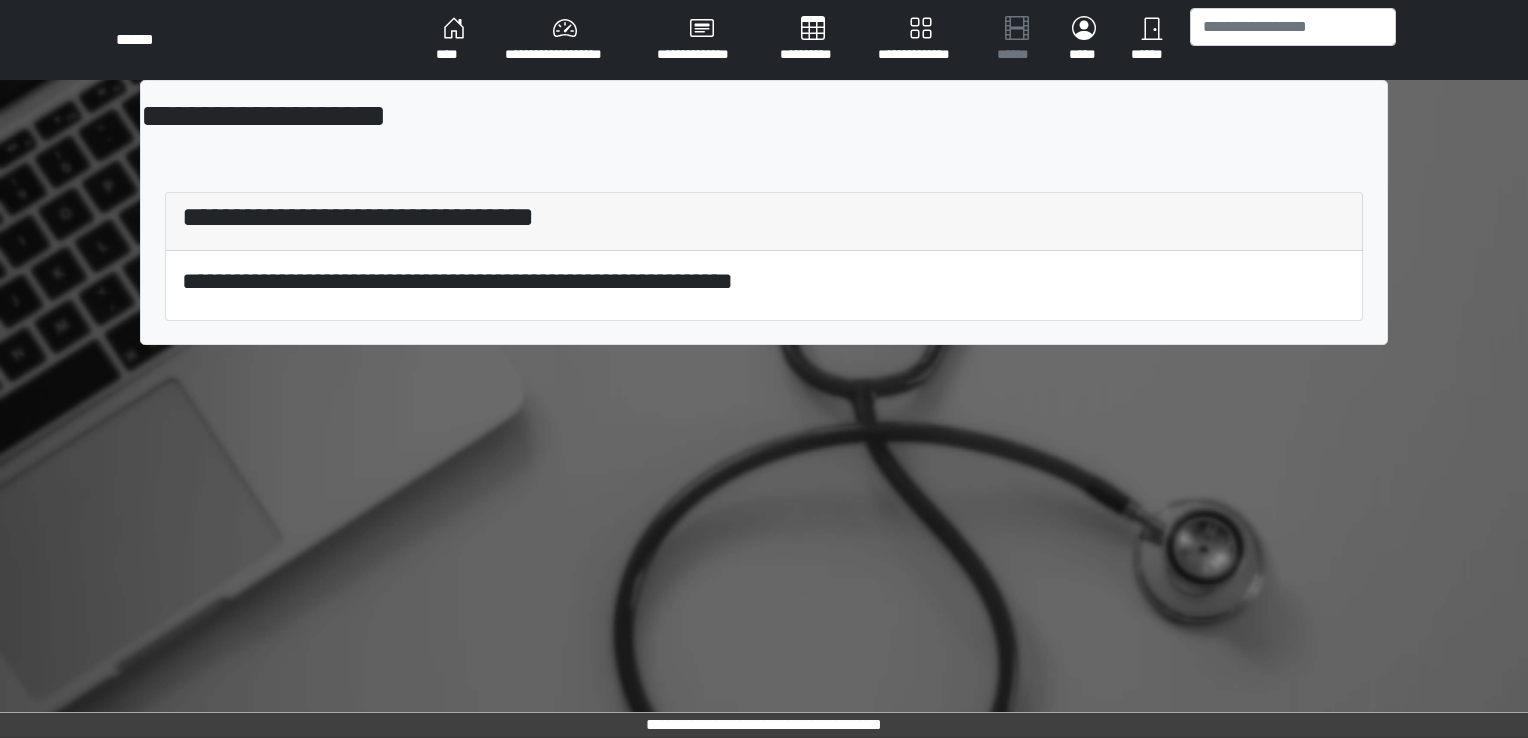 click on "****" at bounding box center [454, 40] 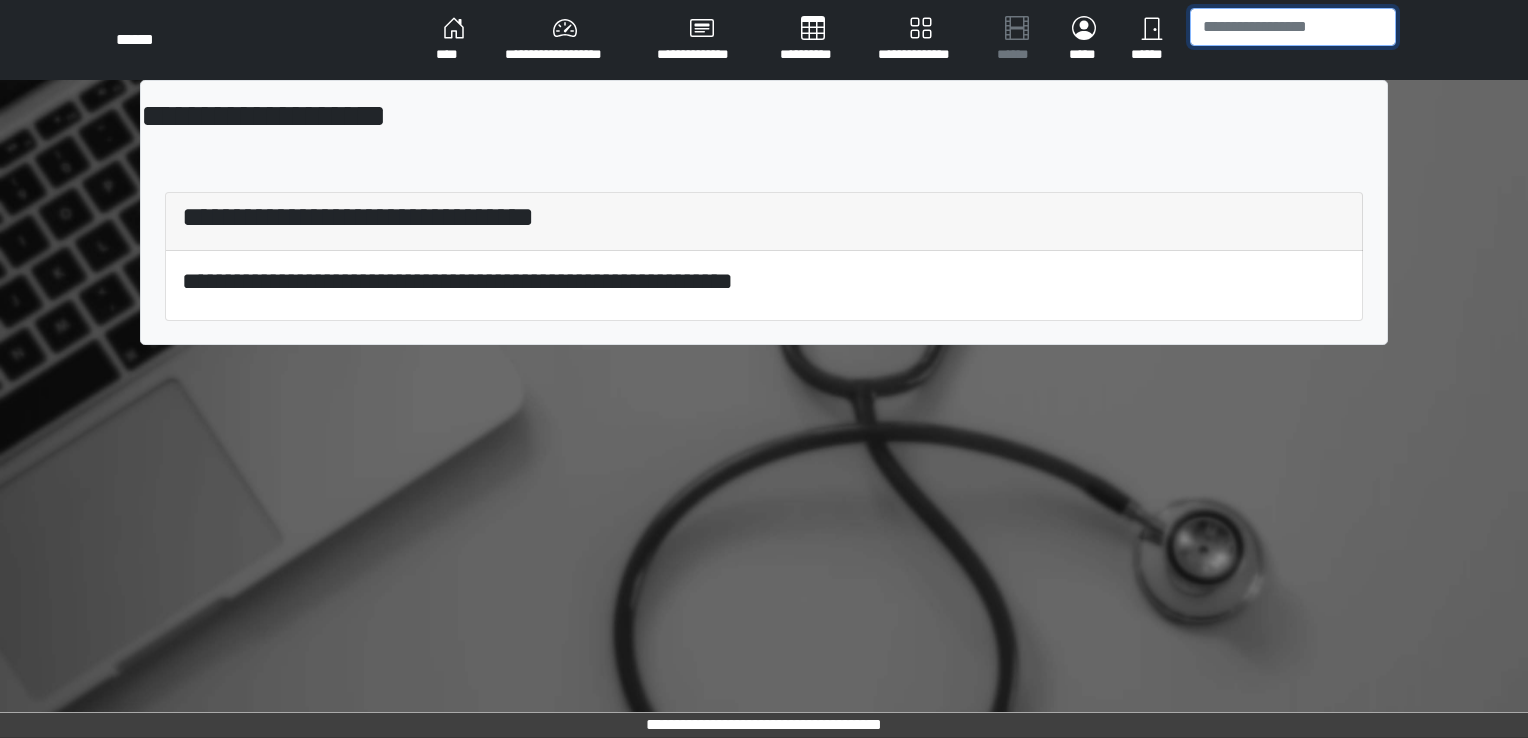 click at bounding box center (1293, 27) 